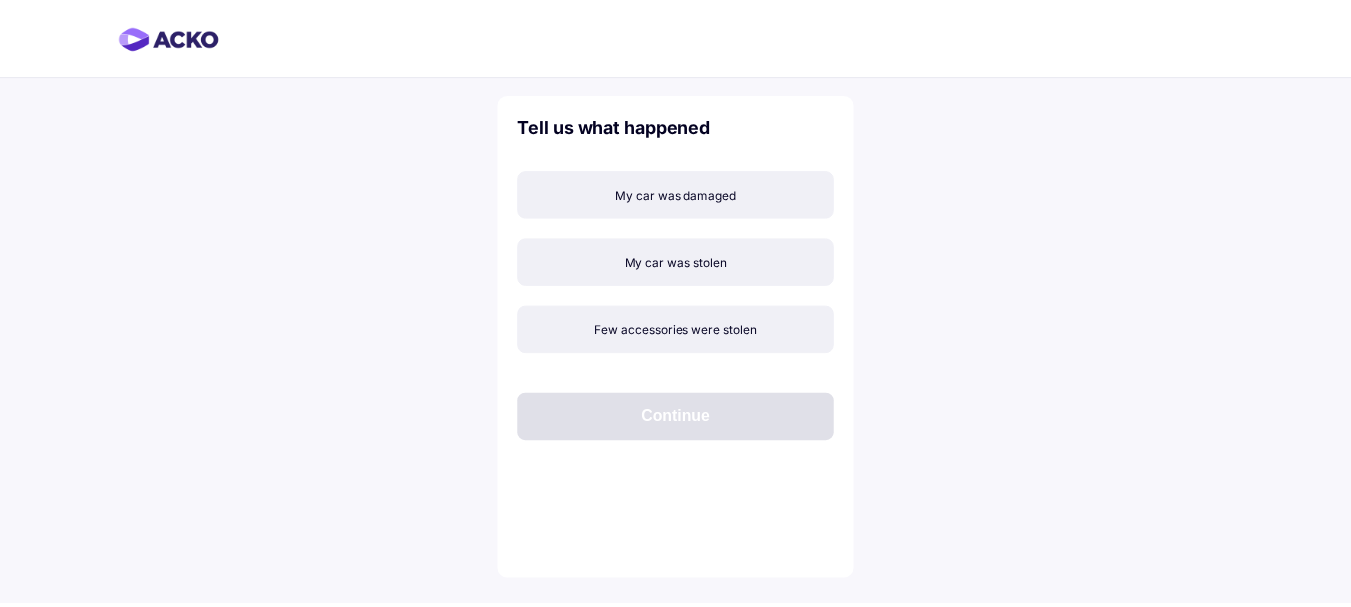 scroll, scrollTop: 0, scrollLeft: 0, axis: both 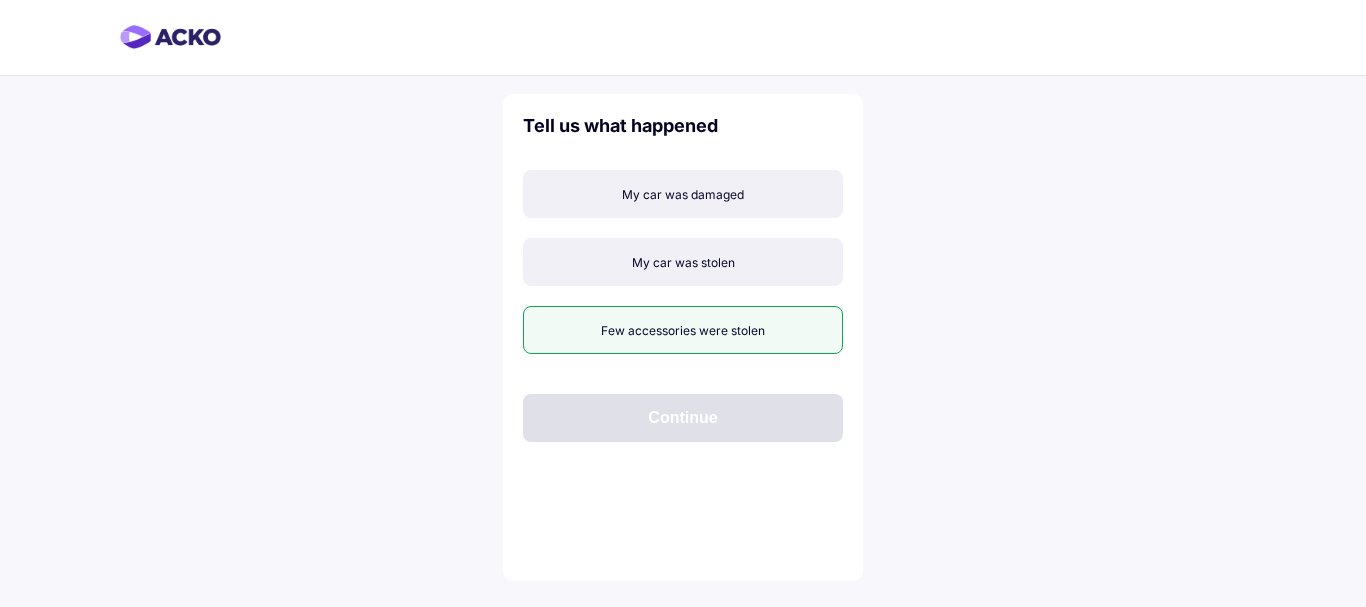 click on "Few accessories were stolen" at bounding box center (683, 330) 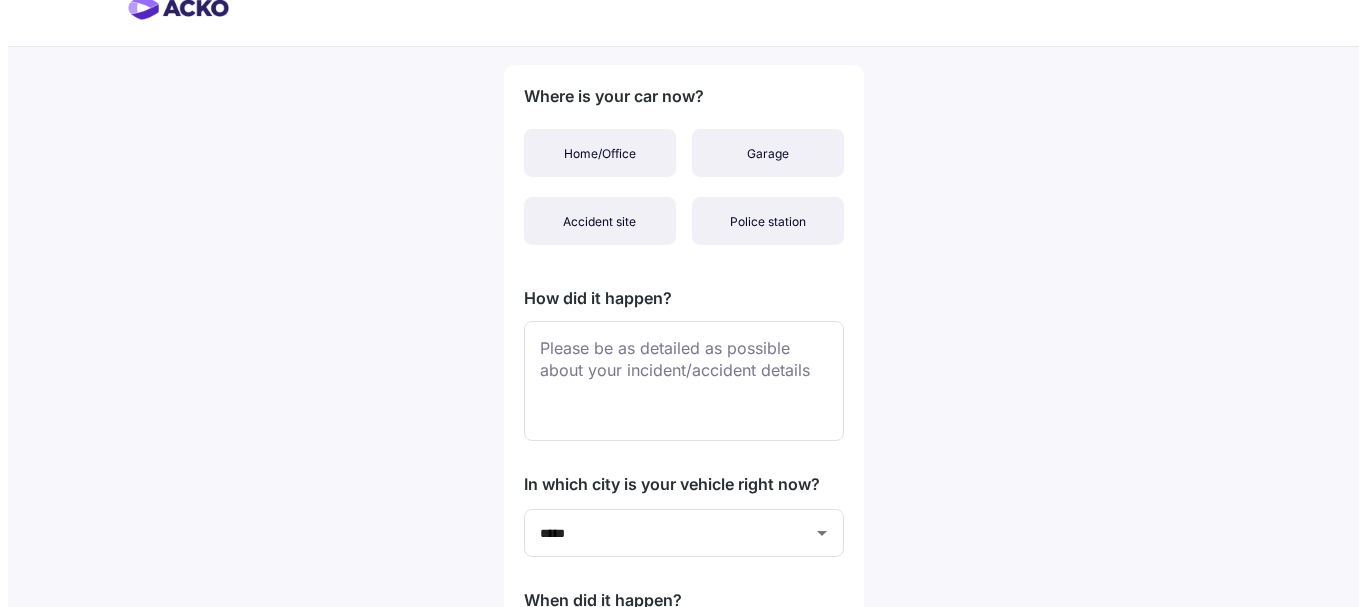 scroll, scrollTop: 0, scrollLeft: 0, axis: both 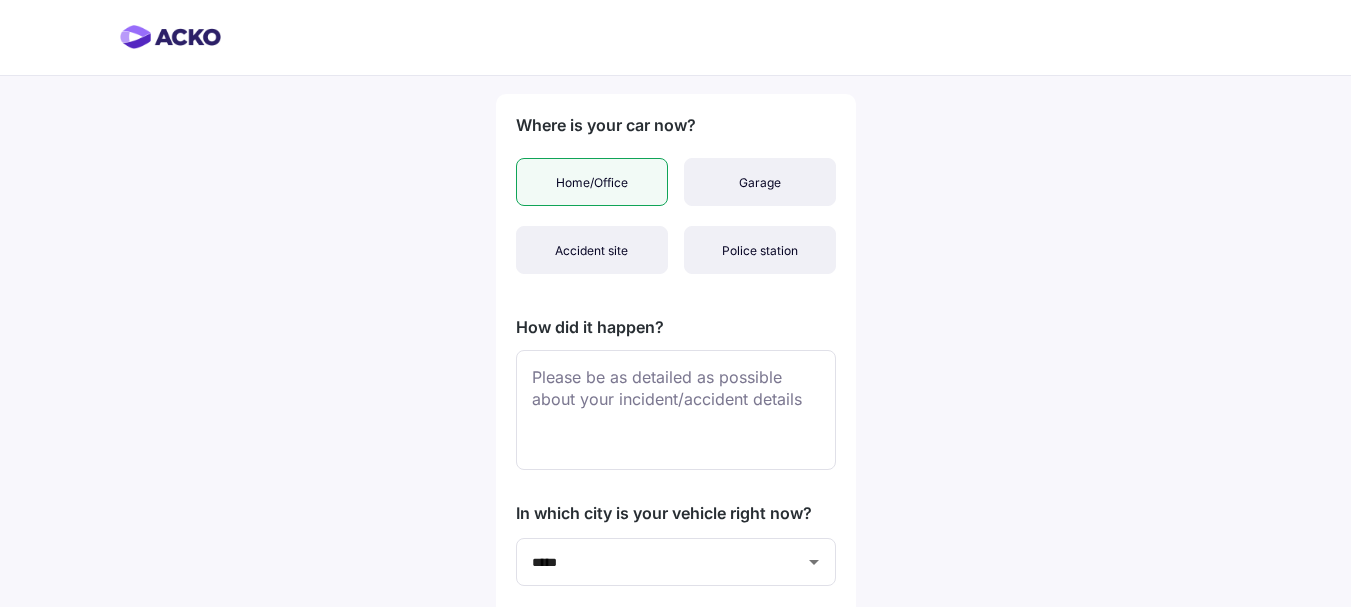 click on "Home/Office" at bounding box center (592, 182) 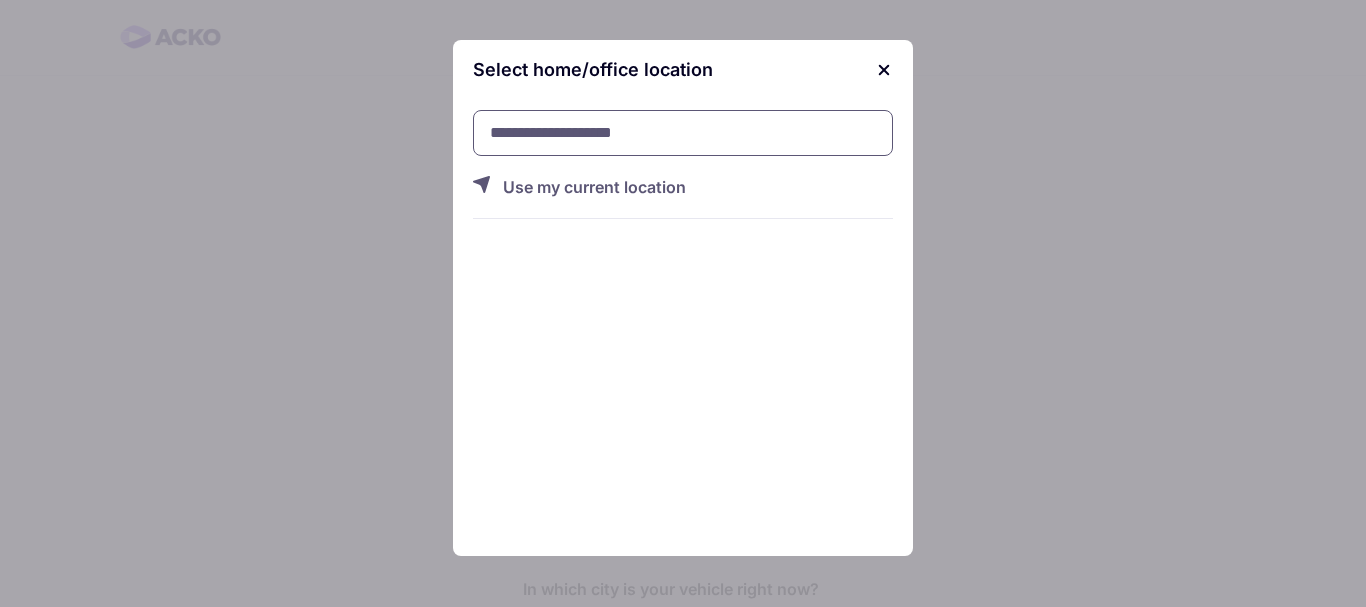 click at bounding box center (683, 133) 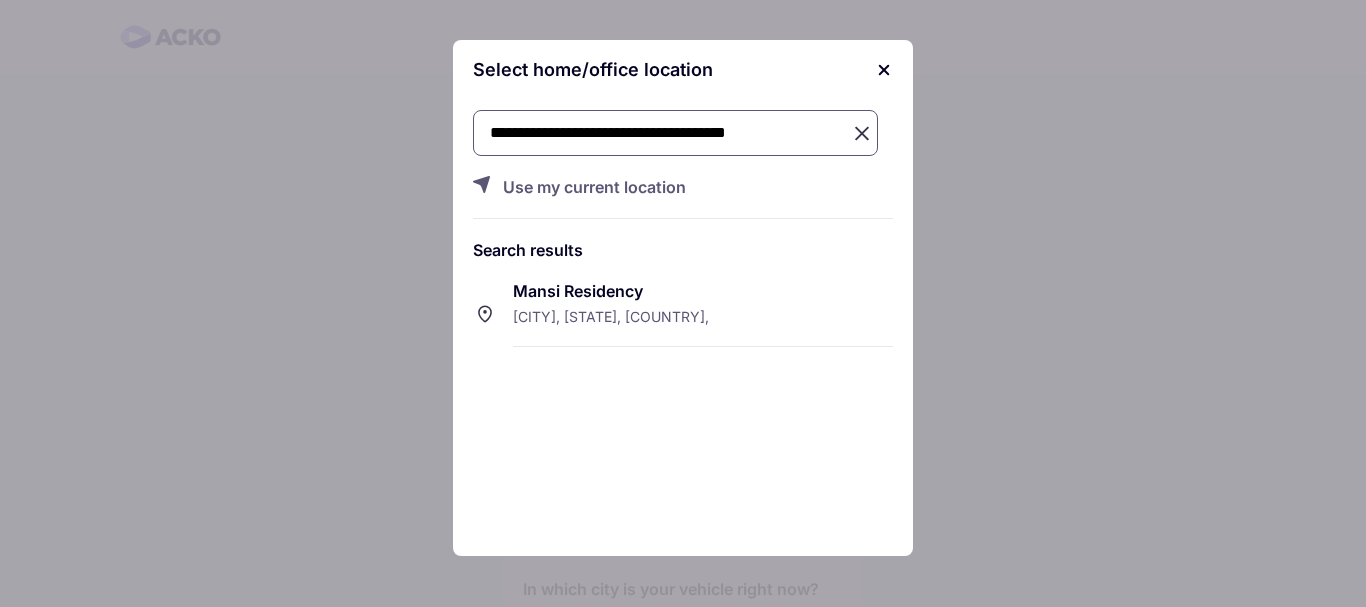scroll, scrollTop: 0, scrollLeft: 28, axis: horizontal 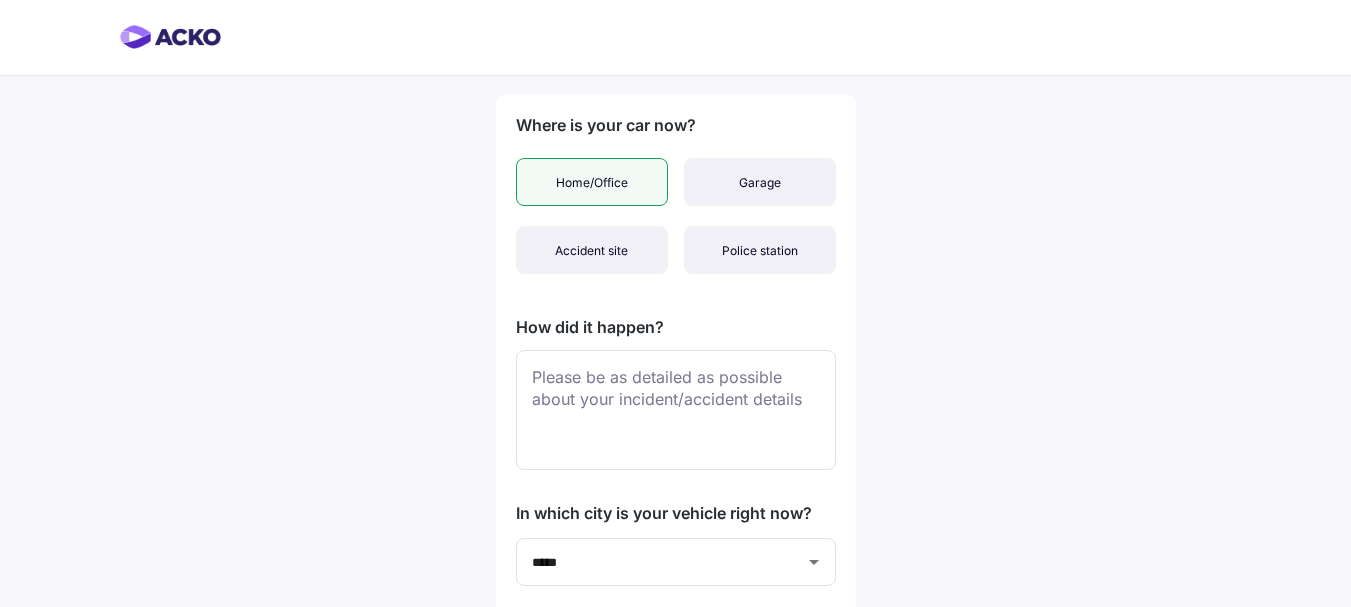 click on "Home/Office" at bounding box center [592, 182] 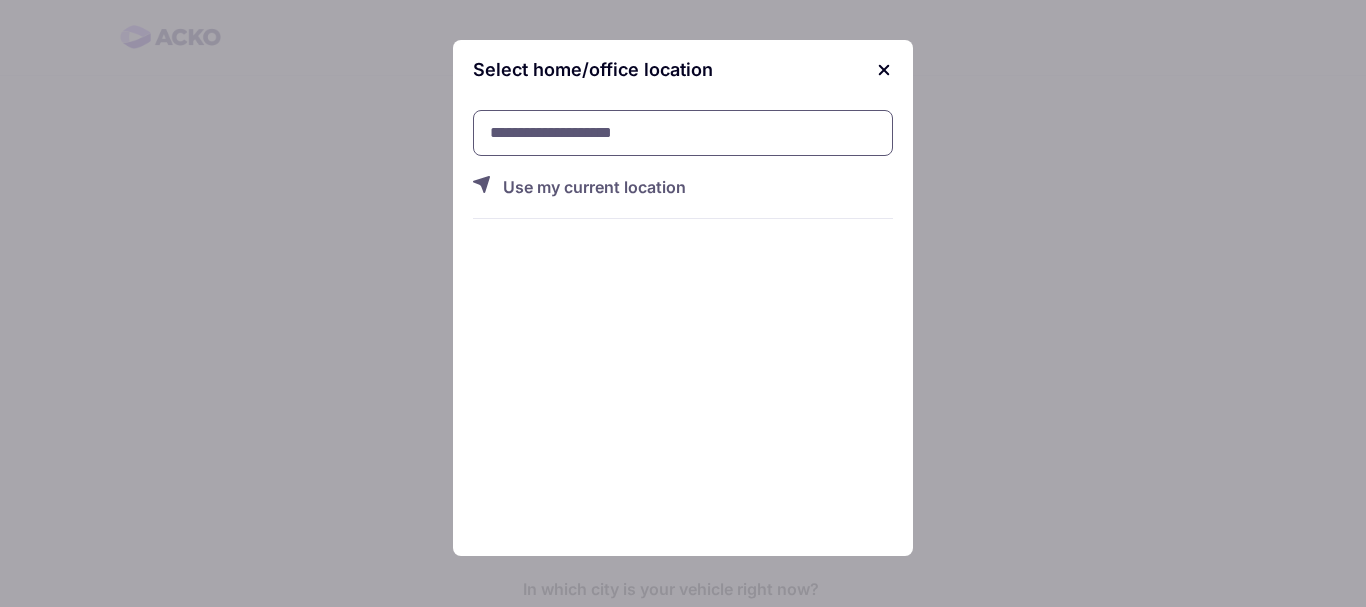 click at bounding box center [683, 133] 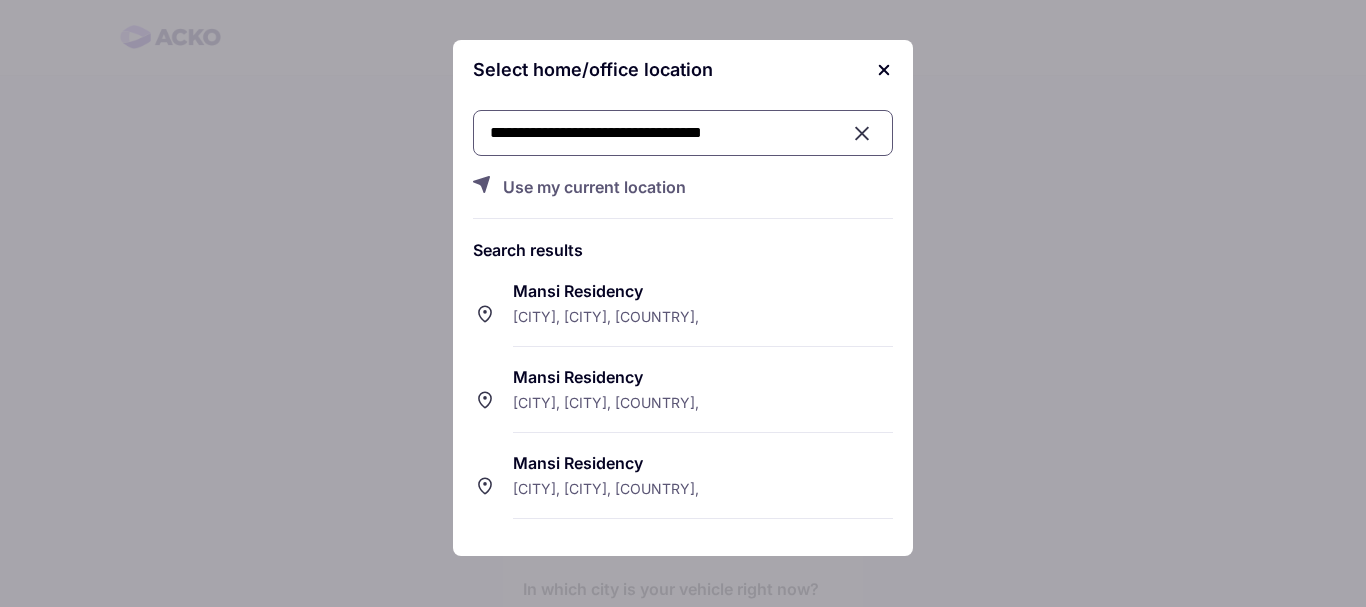 scroll, scrollTop: 0, scrollLeft: 5, axis: horizontal 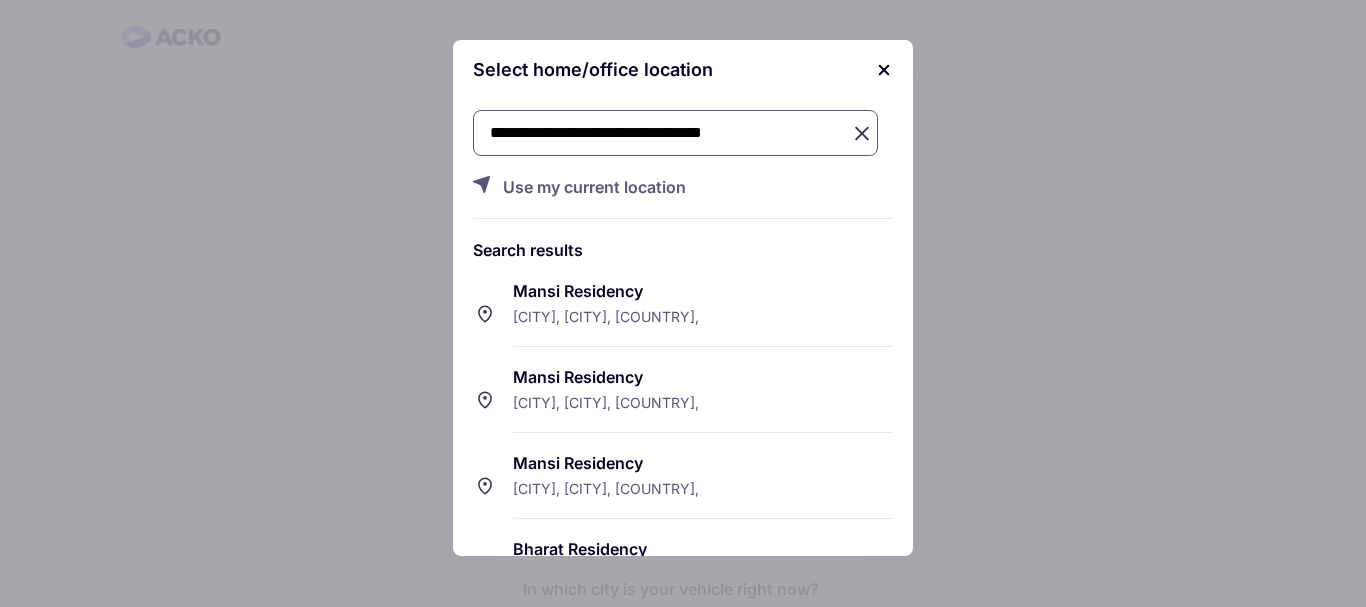 click on "[CITY], [CITY], [COUNTRY]," at bounding box center (606, 316) 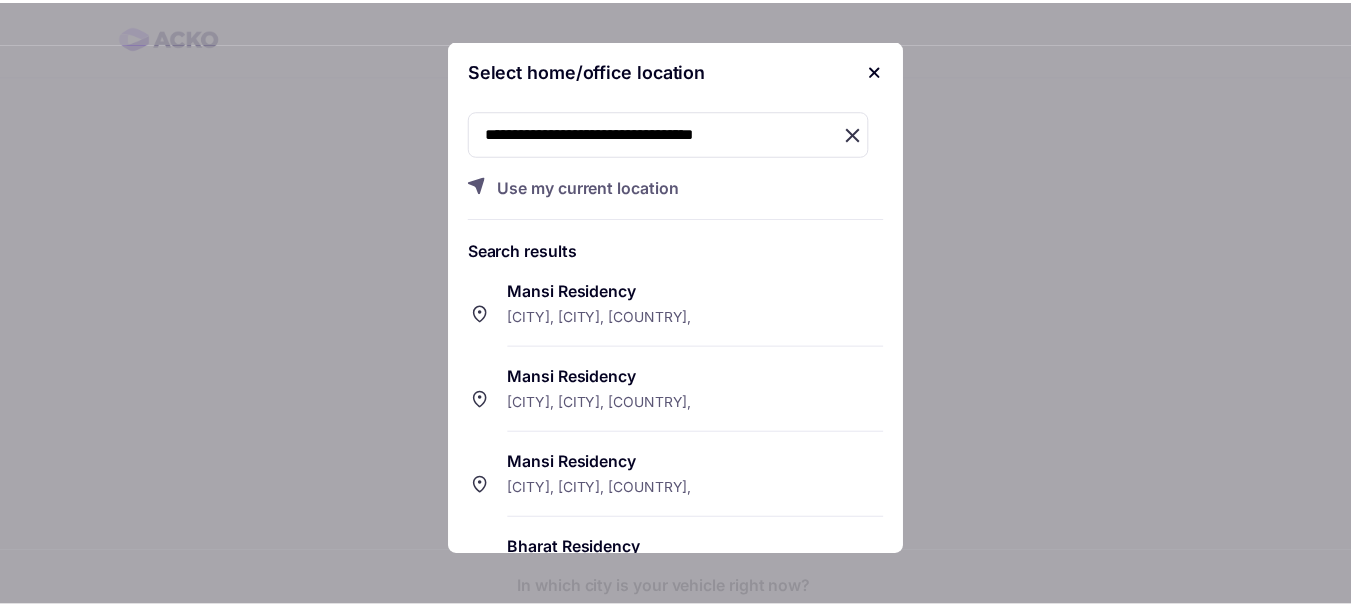scroll, scrollTop: 0, scrollLeft: 0, axis: both 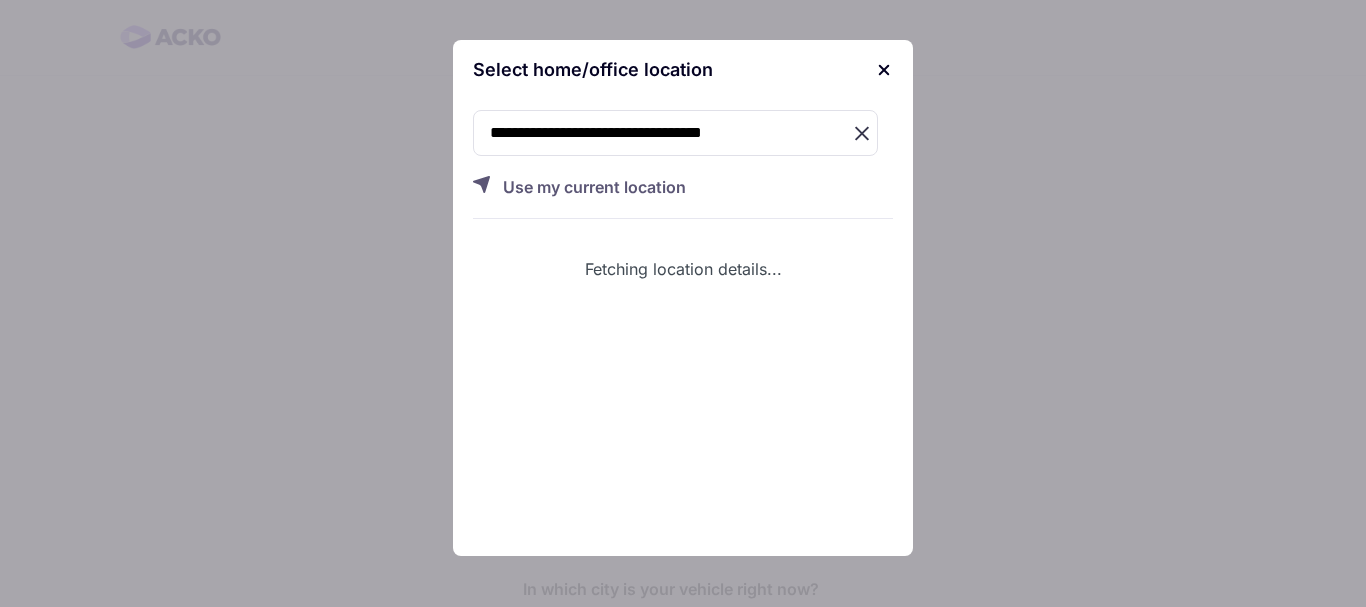 type 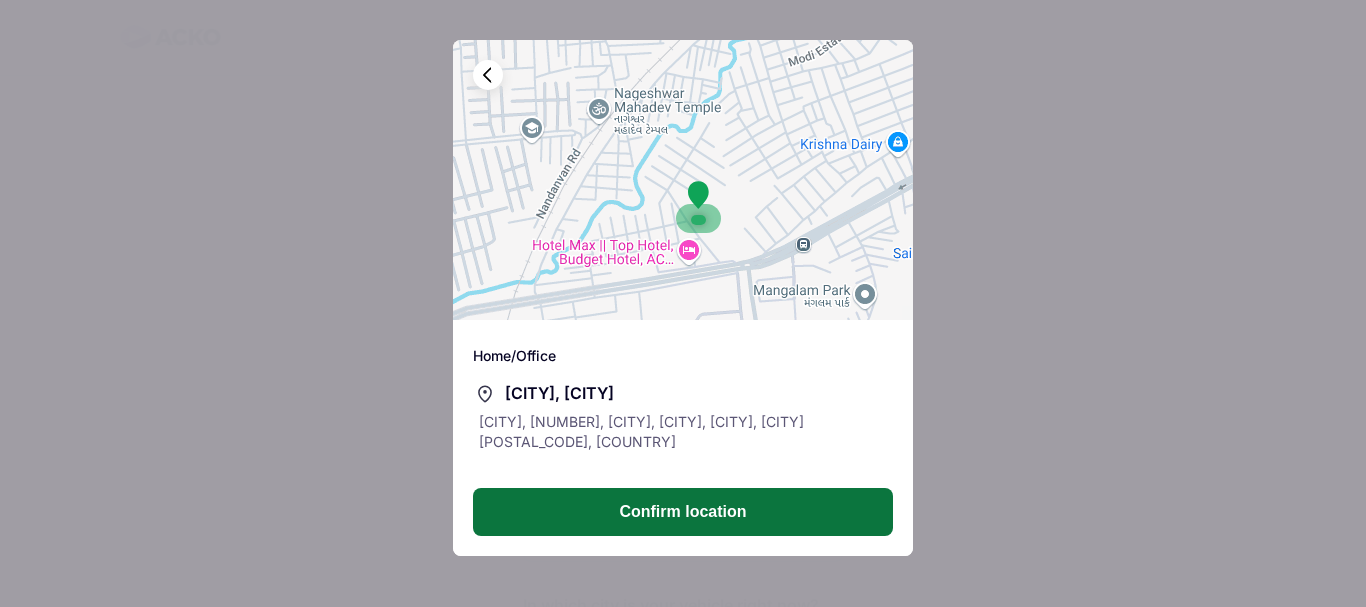 click on "Confirm location" at bounding box center (683, 512) 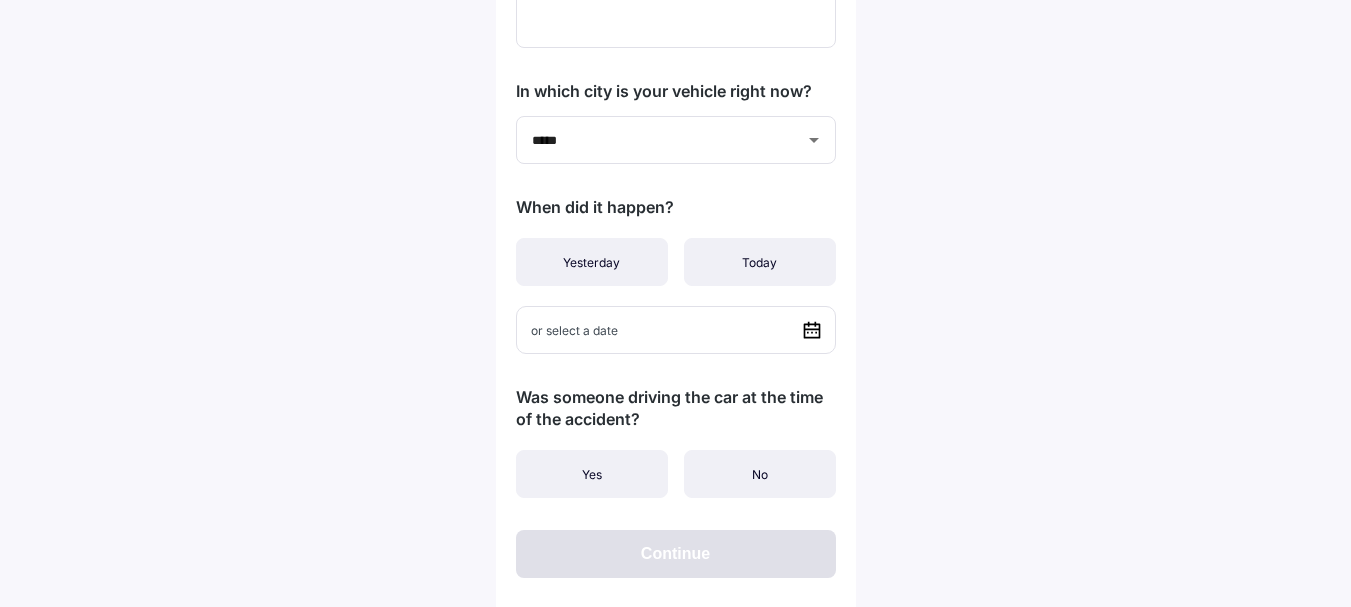 scroll, scrollTop: 525, scrollLeft: 0, axis: vertical 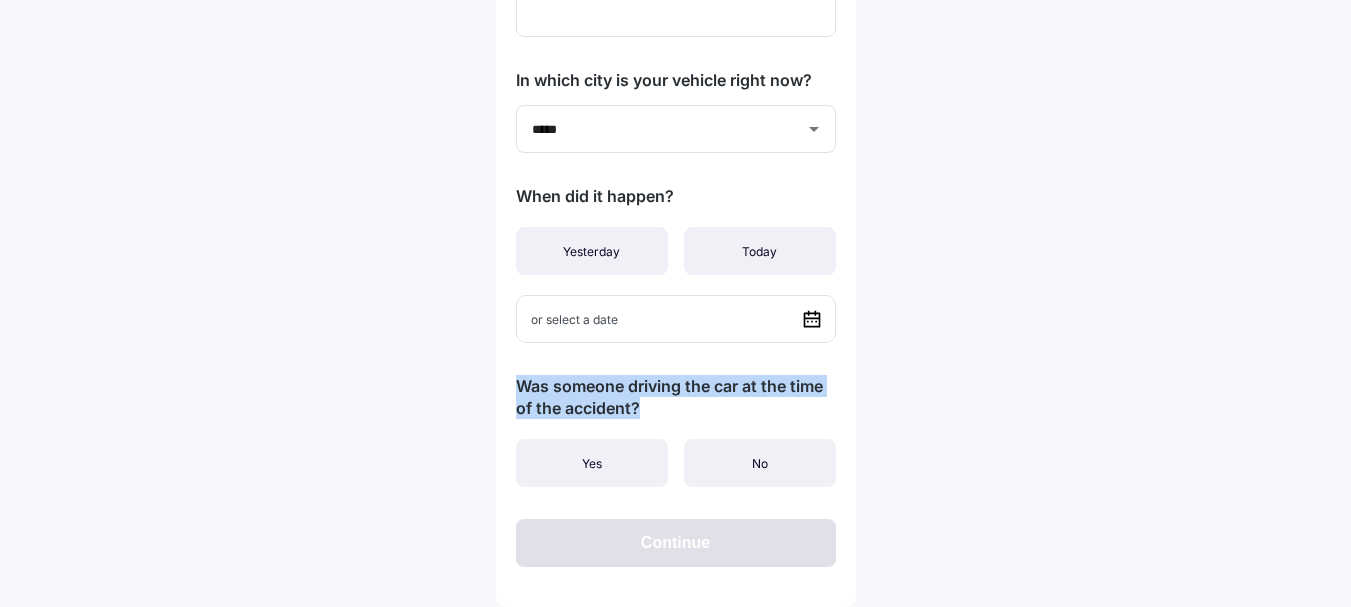 drag, startPoint x: 640, startPoint y: 410, endPoint x: 517, endPoint y: 392, distance: 124.3101 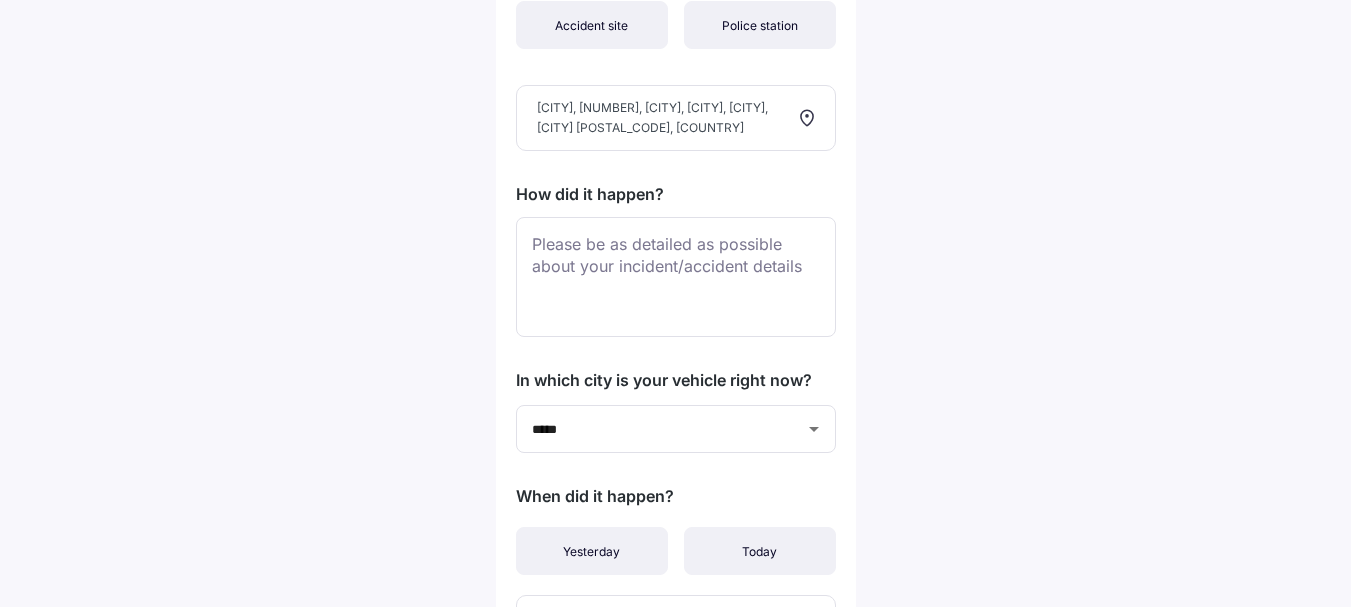 scroll, scrollTop: 125, scrollLeft: 0, axis: vertical 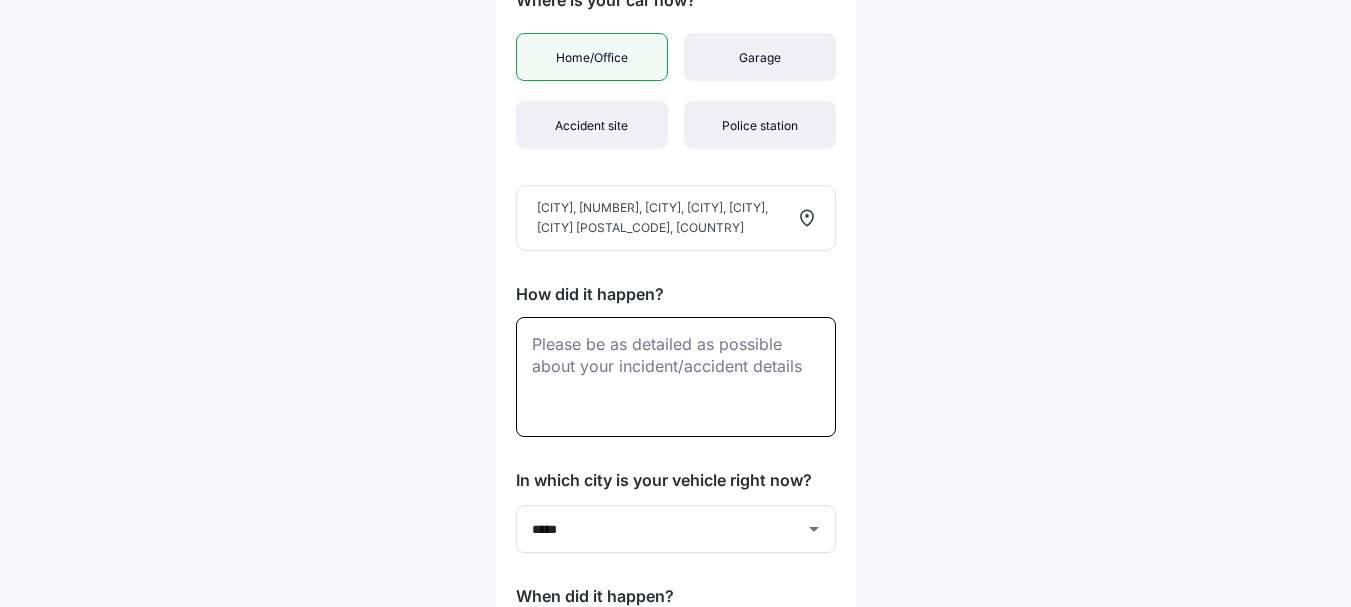 click at bounding box center [676, 377] 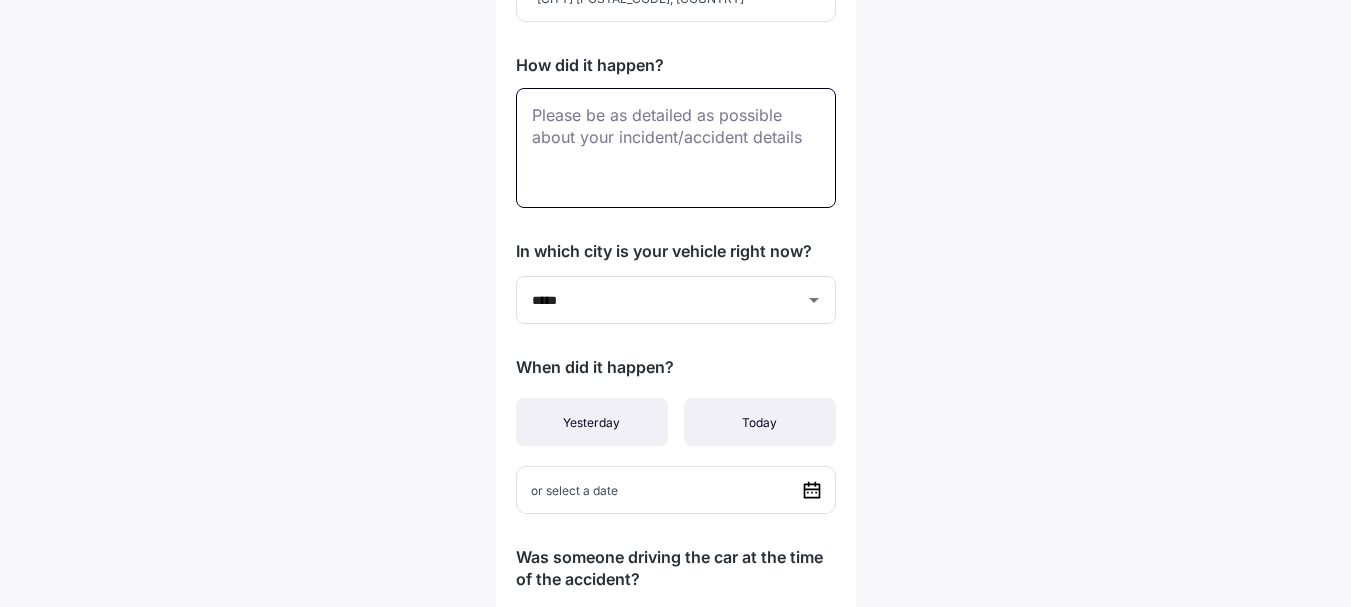 scroll, scrollTop: 225, scrollLeft: 0, axis: vertical 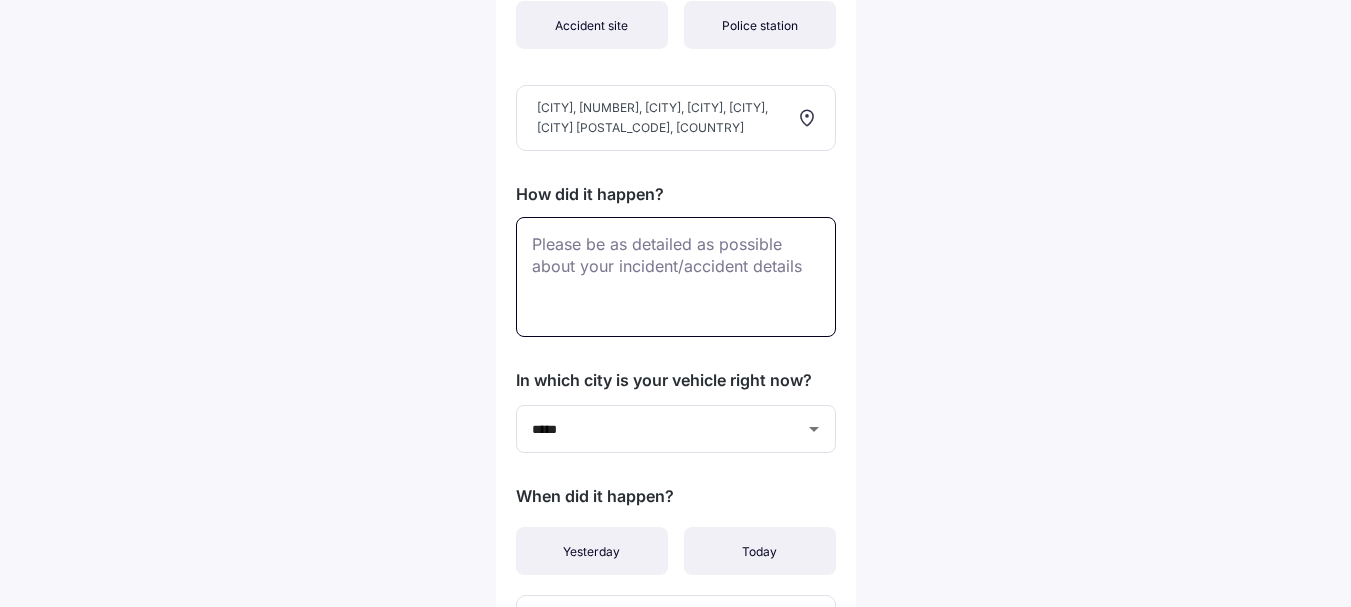 click at bounding box center (676, 277) 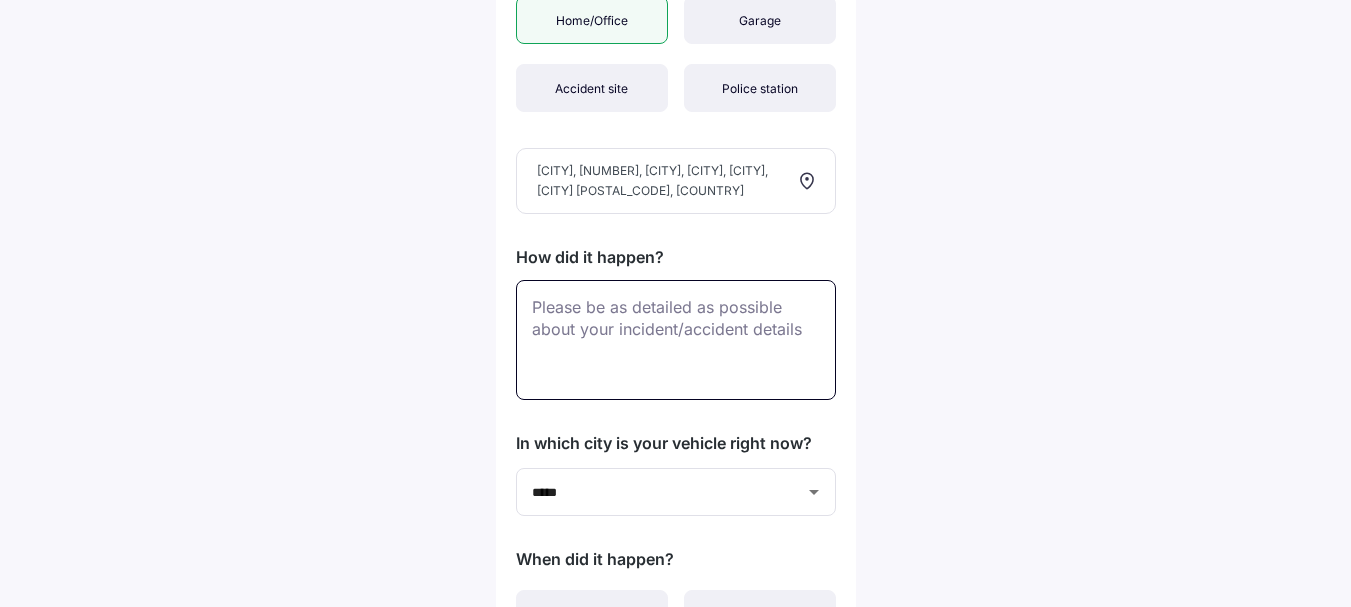 scroll, scrollTop: 200, scrollLeft: 0, axis: vertical 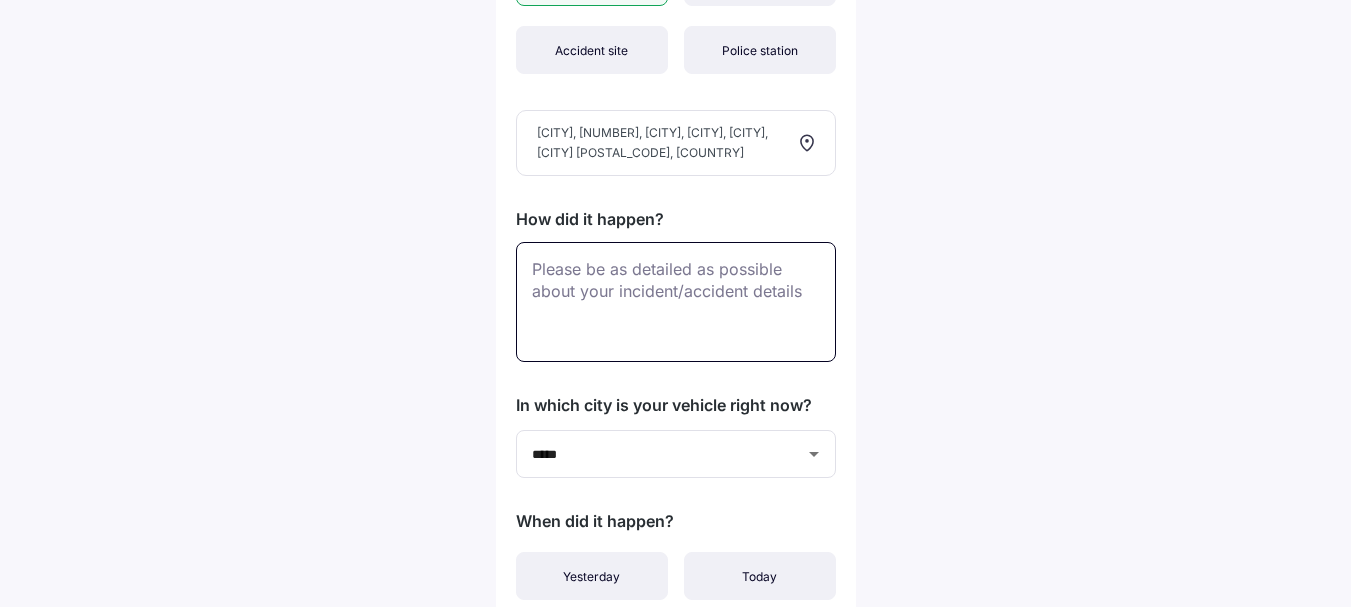 click at bounding box center (676, 302) 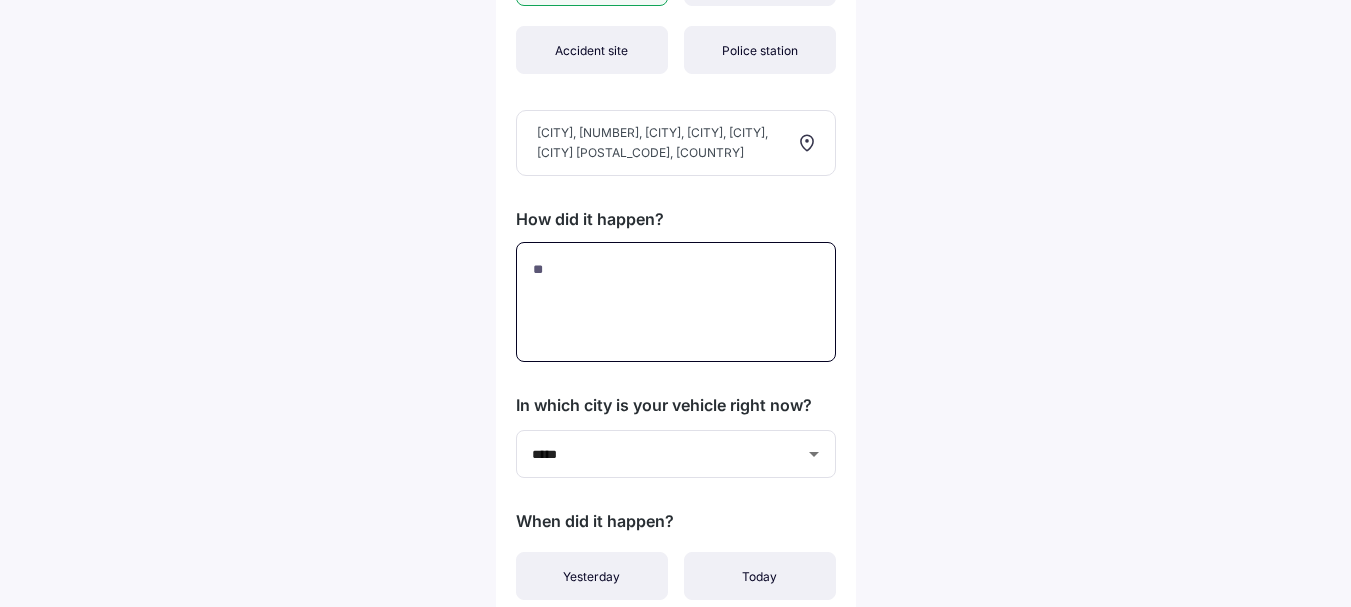 type on "*" 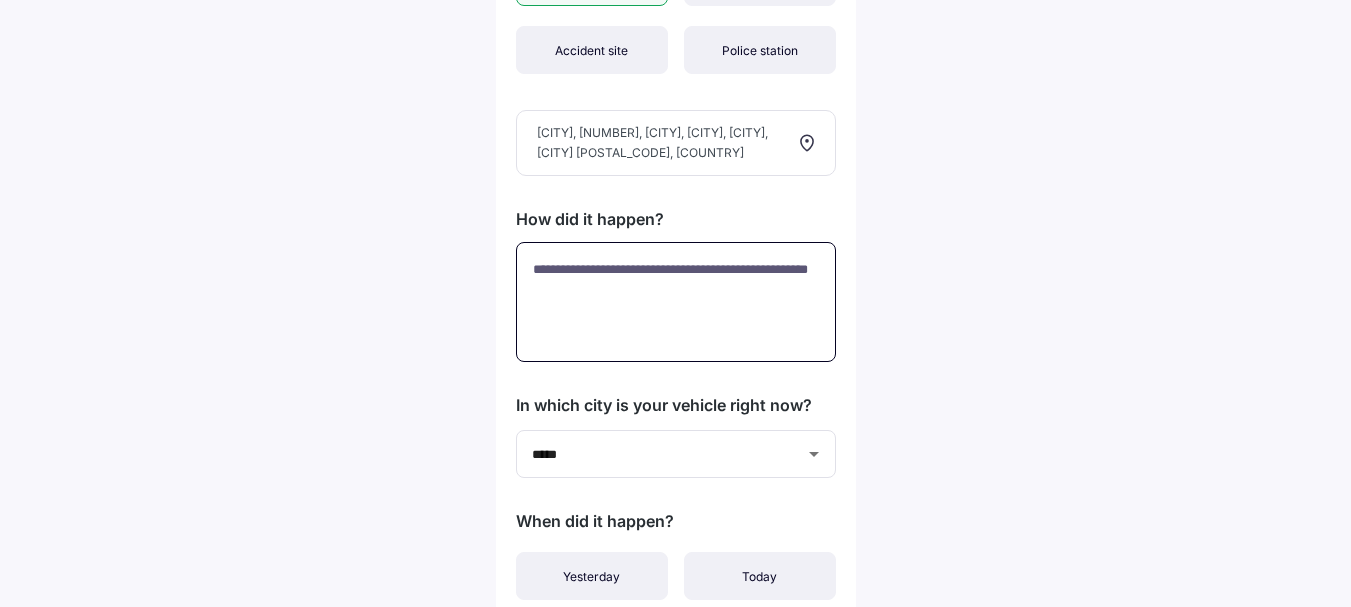 click on "**********" at bounding box center (676, 302) 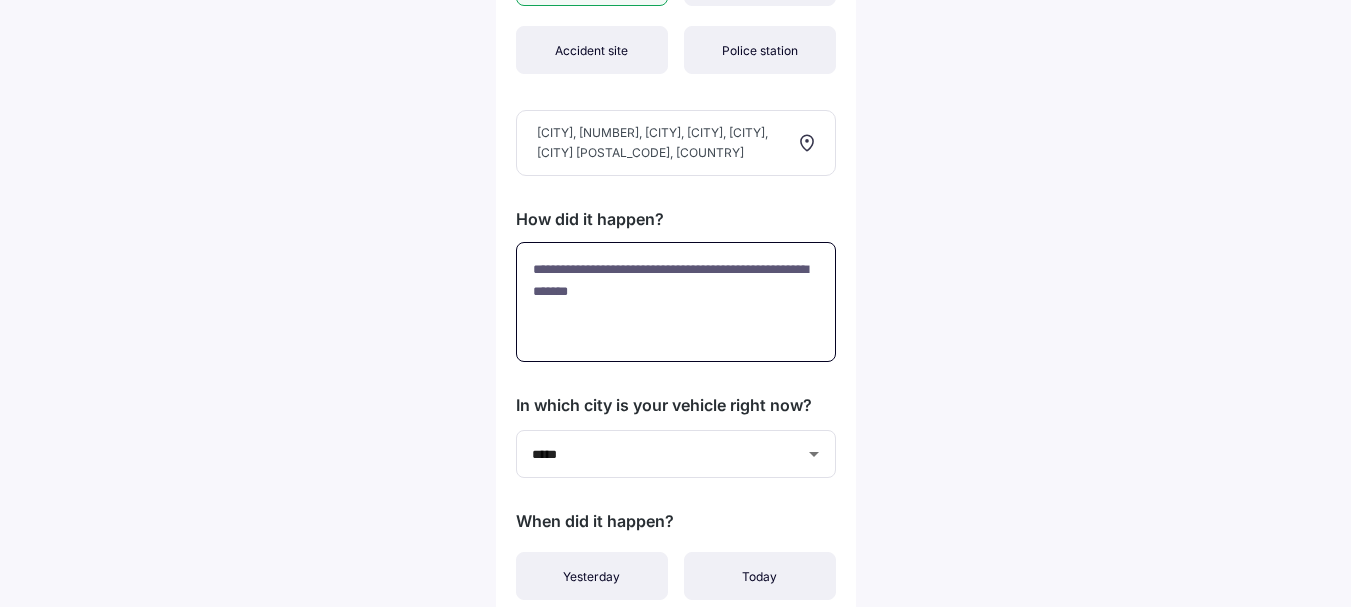 click on "**********" at bounding box center [676, 302] 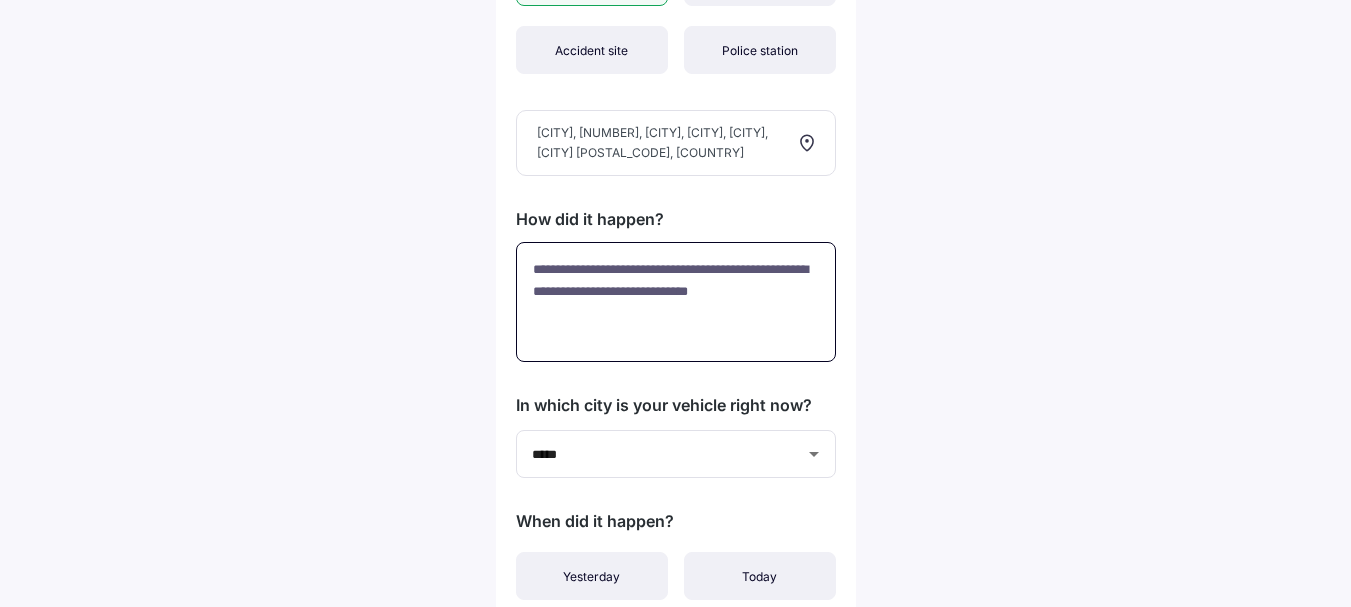 drag, startPoint x: 573, startPoint y: 314, endPoint x: 518, endPoint y: 270, distance: 70.434364 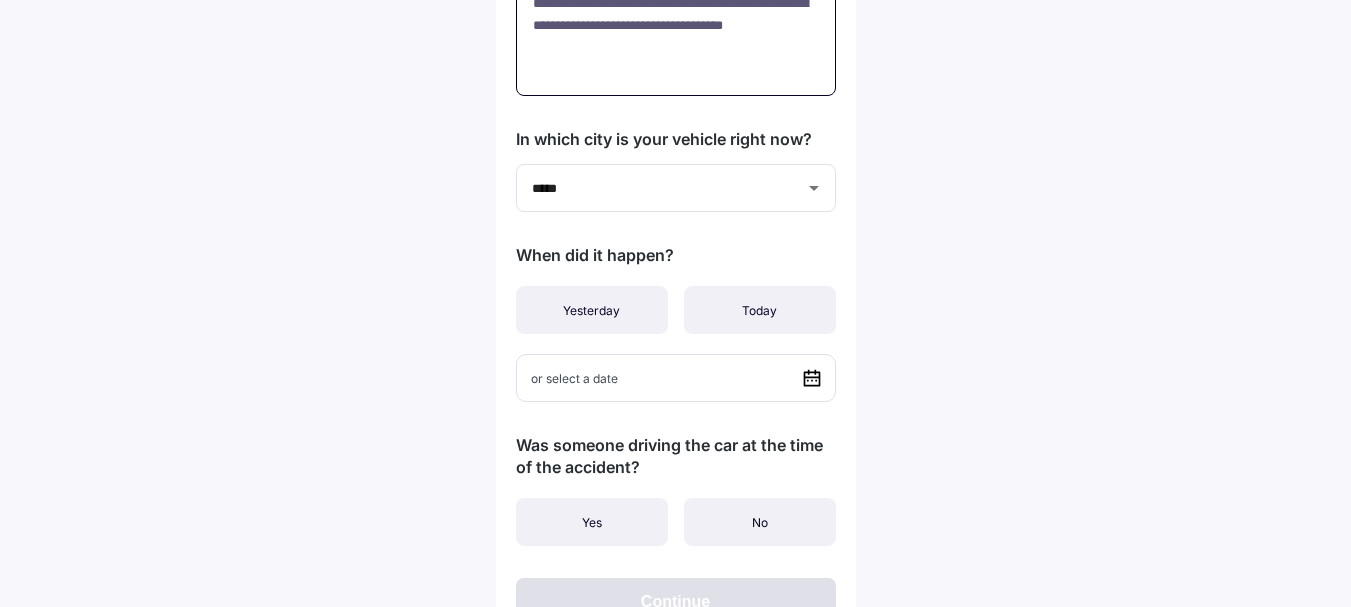 scroll, scrollTop: 500, scrollLeft: 0, axis: vertical 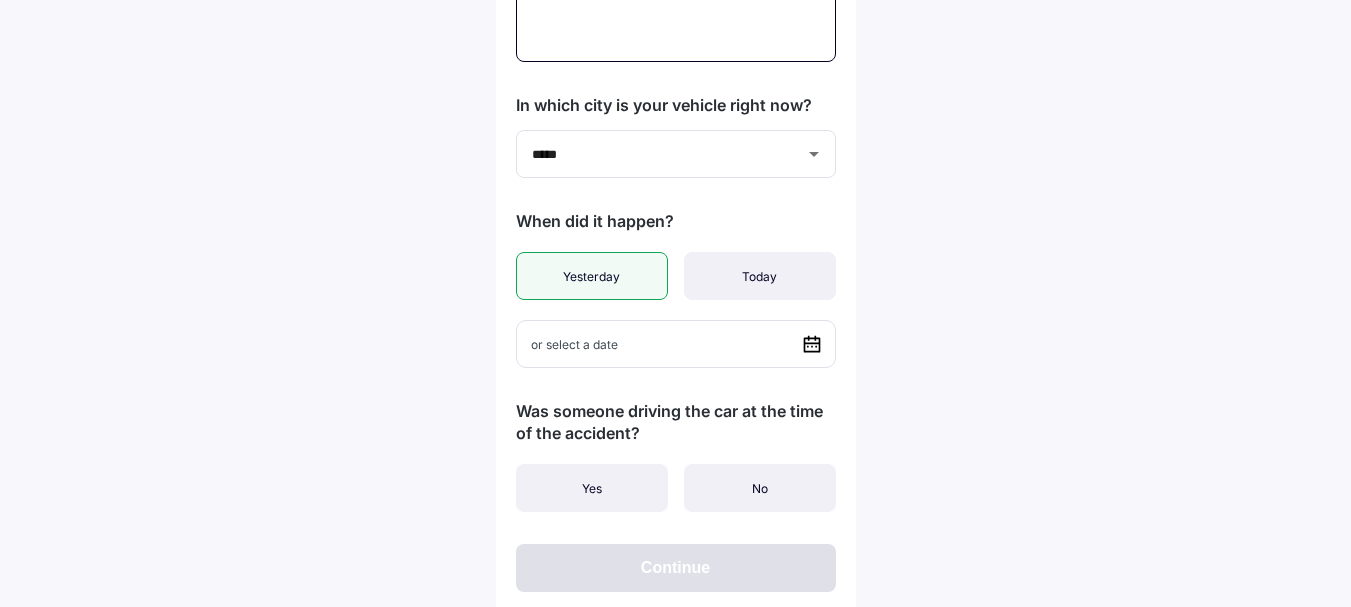 type on "**********" 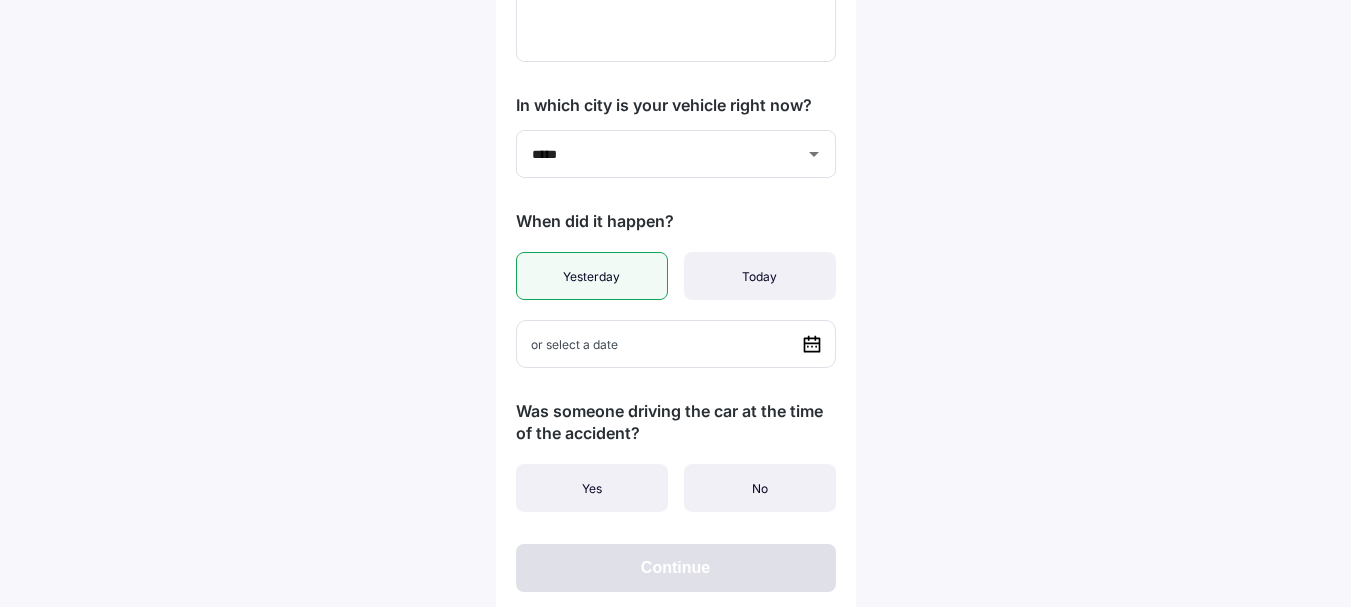 click on "Yesterday" at bounding box center (592, 276) 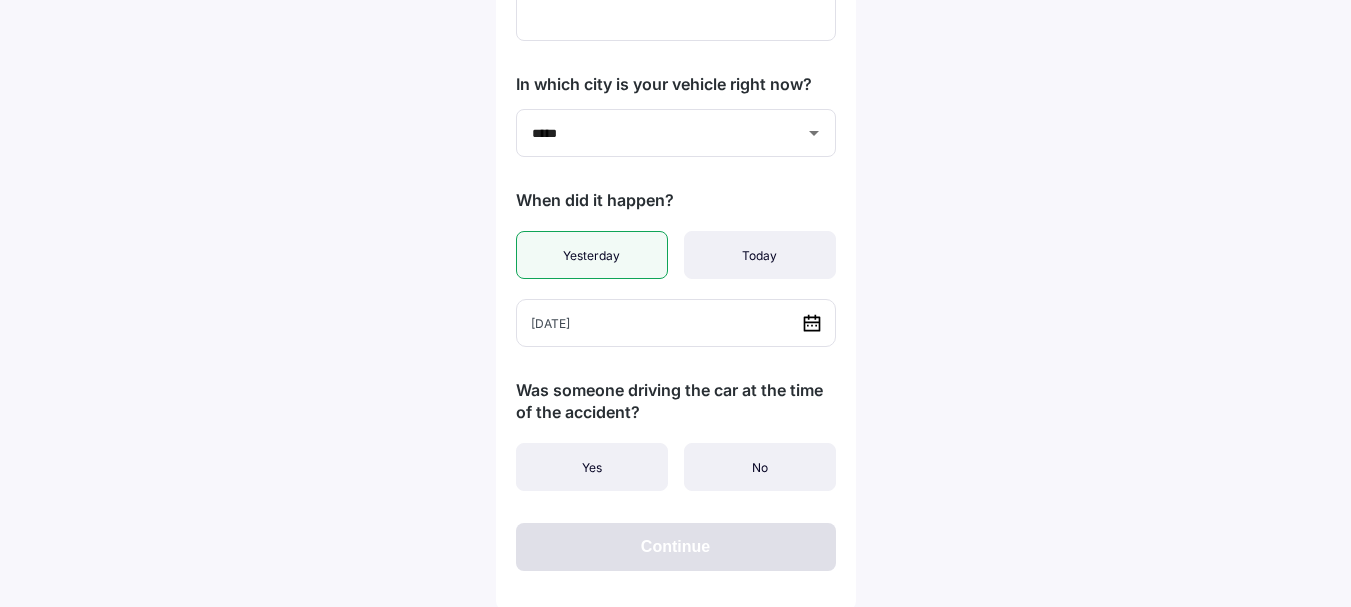 scroll, scrollTop: 525, scrollLeft: 0, axis: vertical 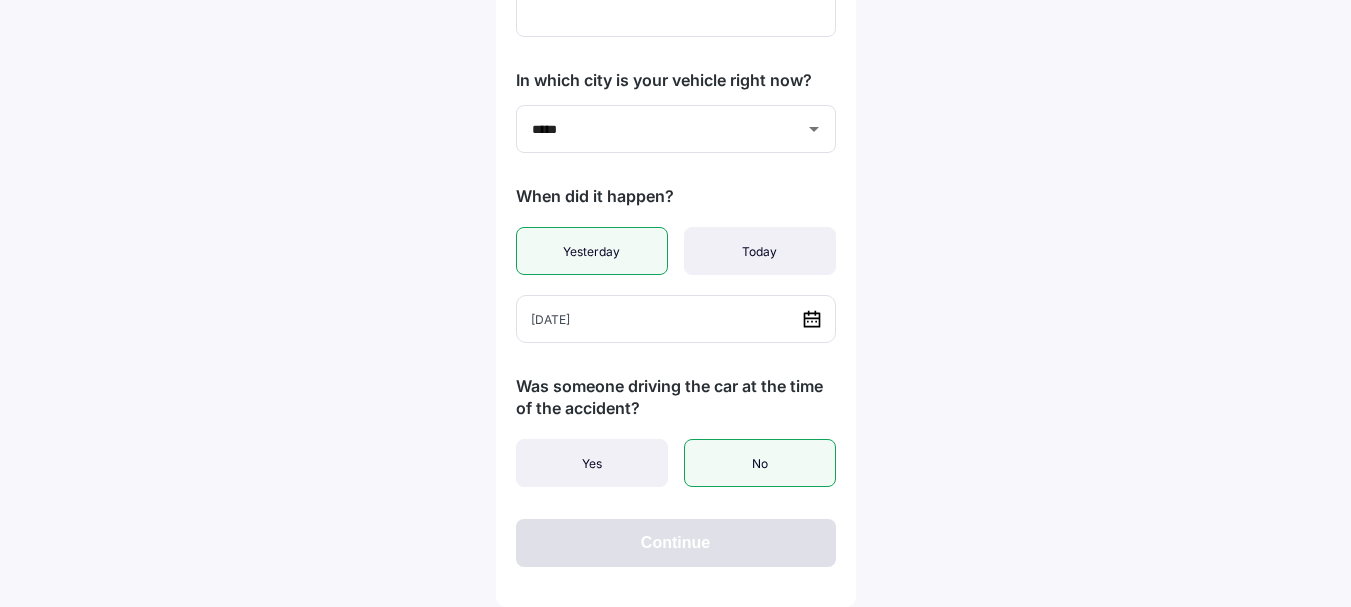 click on "No" at bounding box center [760, 463] 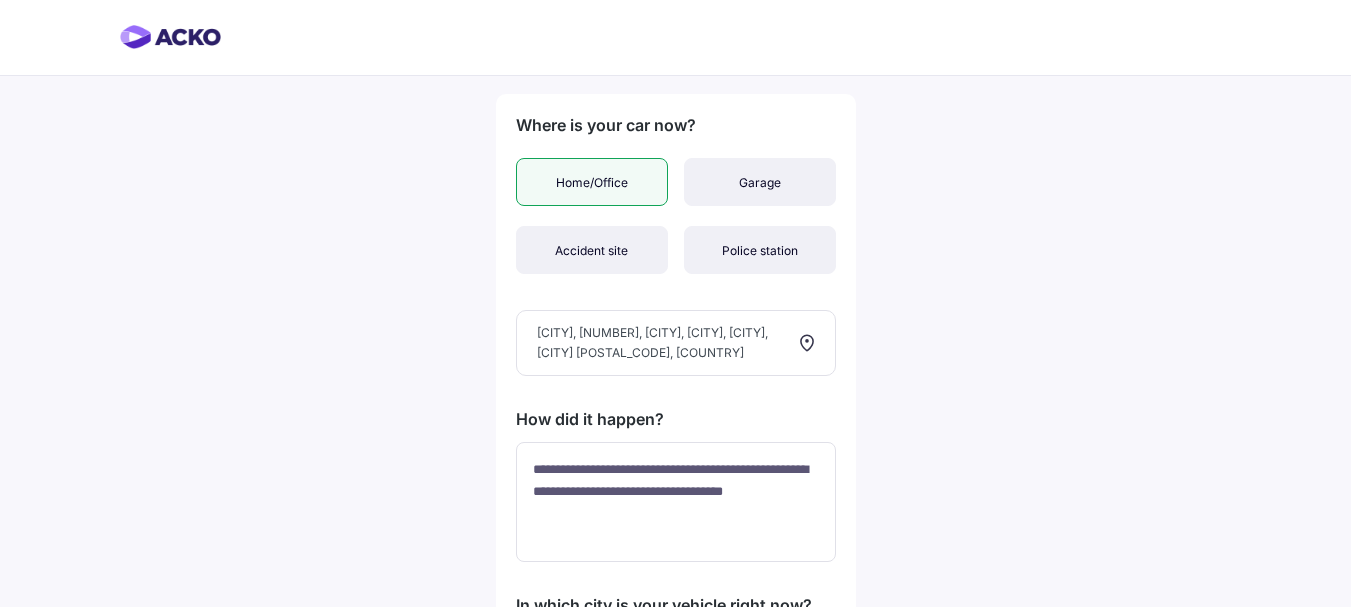 scroll, scrollTop: 525, scrollLeft: 0, axis: vertical 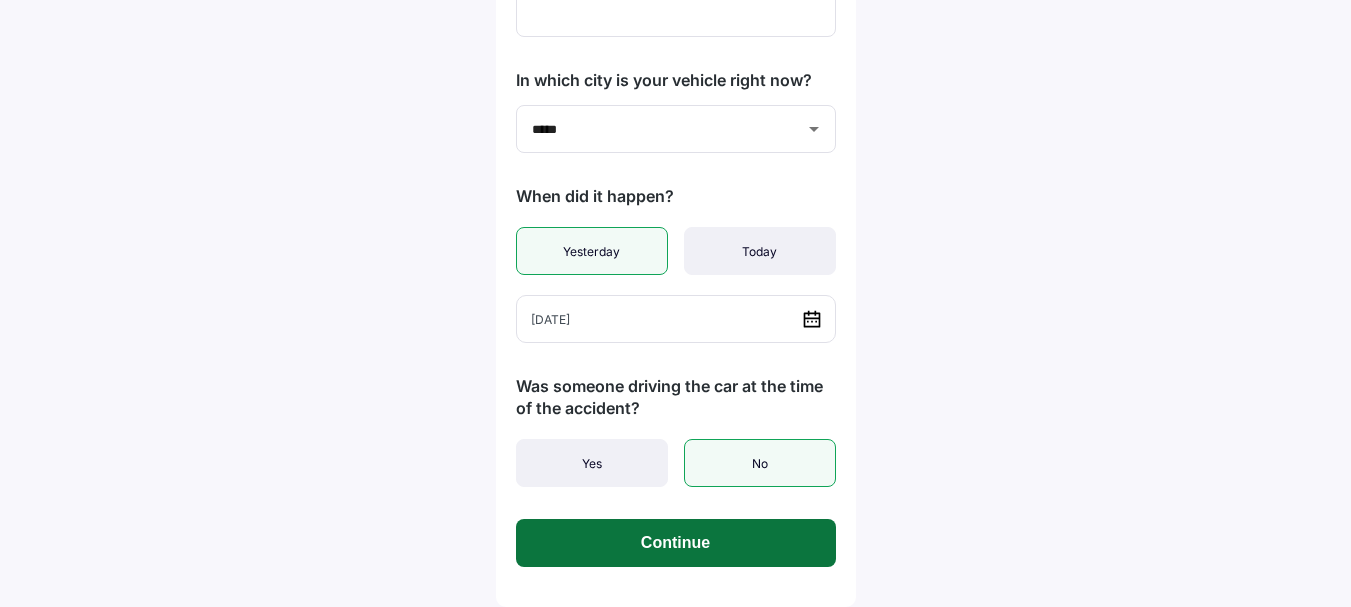 click on "Continue" at bounding box center [676, 543] 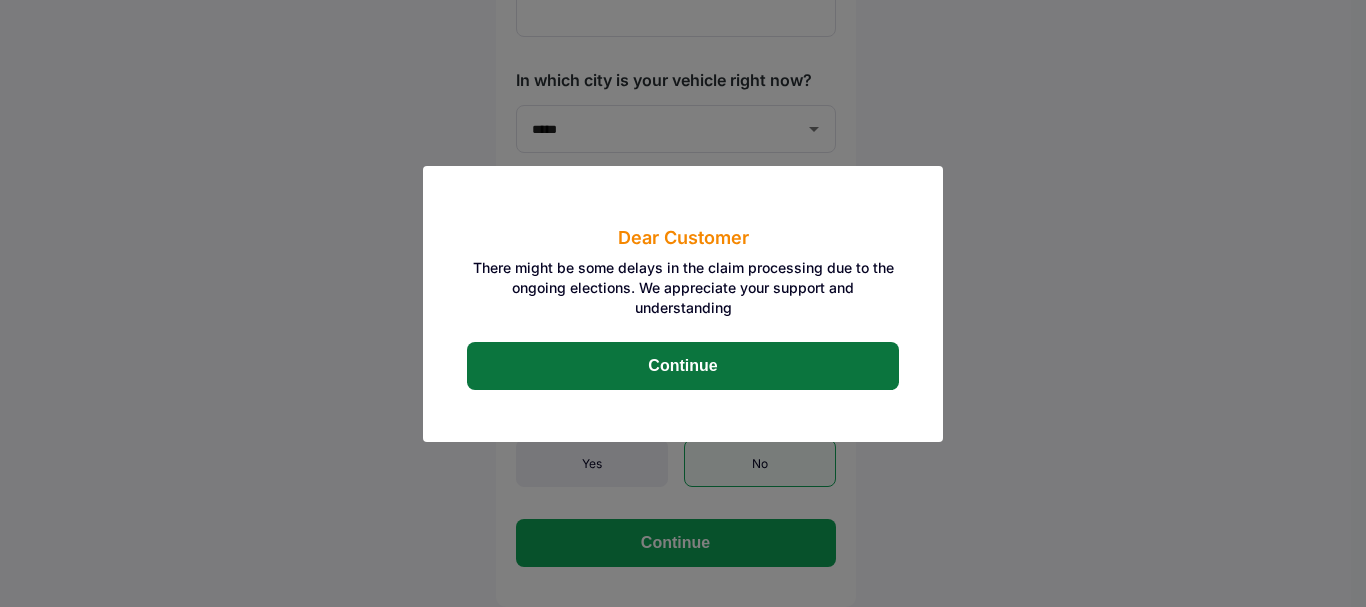 click on "Continue" at bounding box center [683, 366] 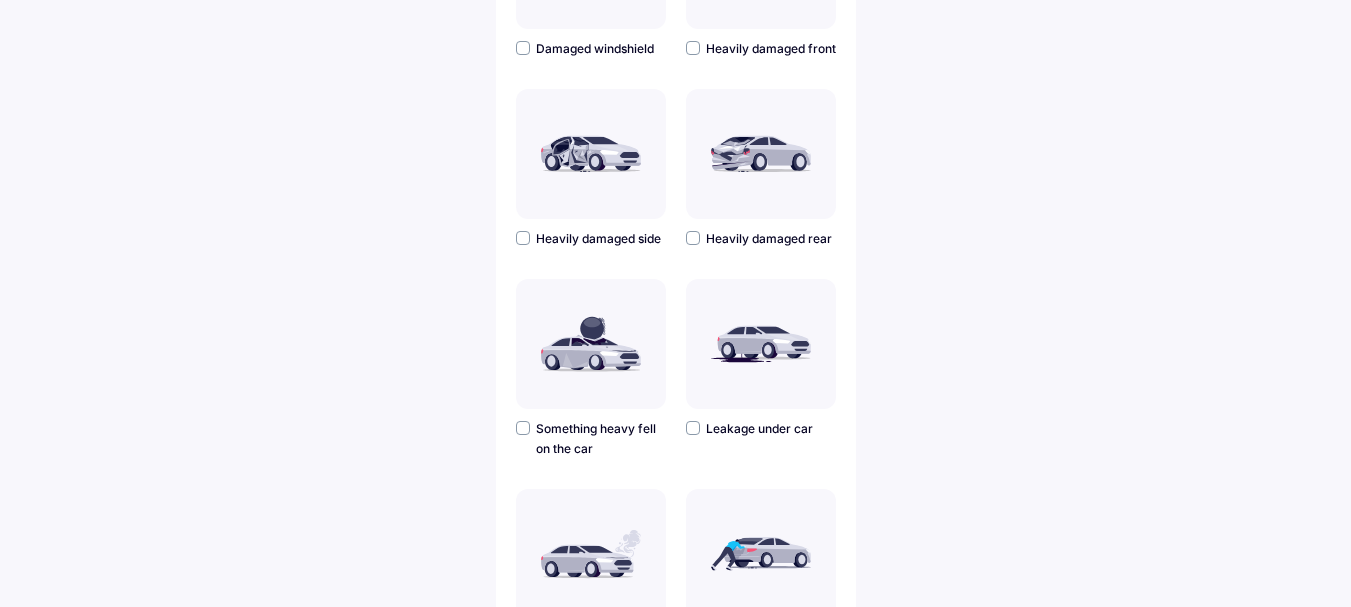 scroll, scrollTop: 0, scrollLeft: 0, axis: both 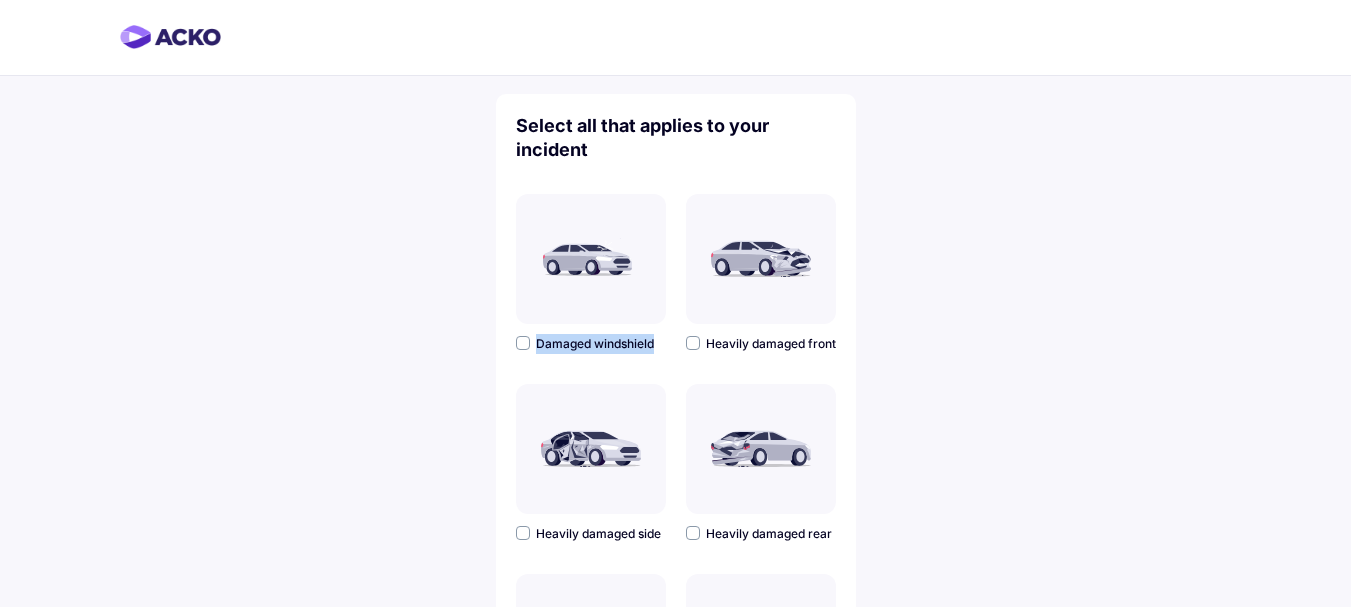 drag, startPoint x: 657, startPoint y: 341, endPoint x: 535, endPoint y: 341, distance: 122 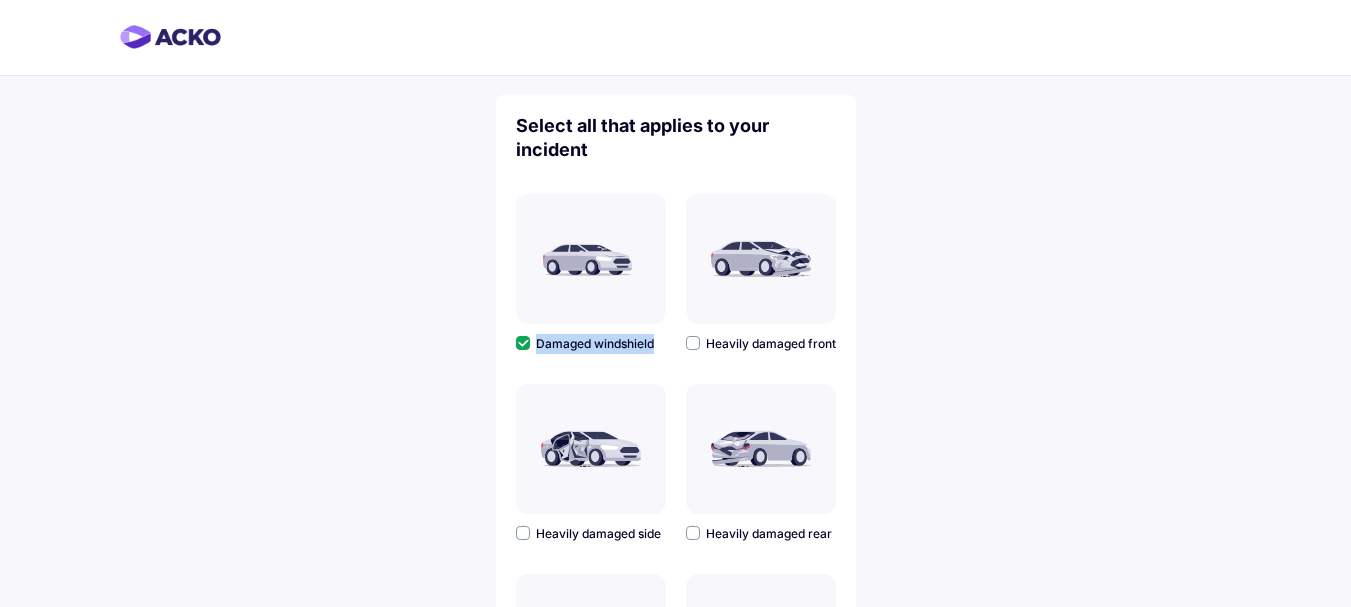copy on "Damaged windshield" 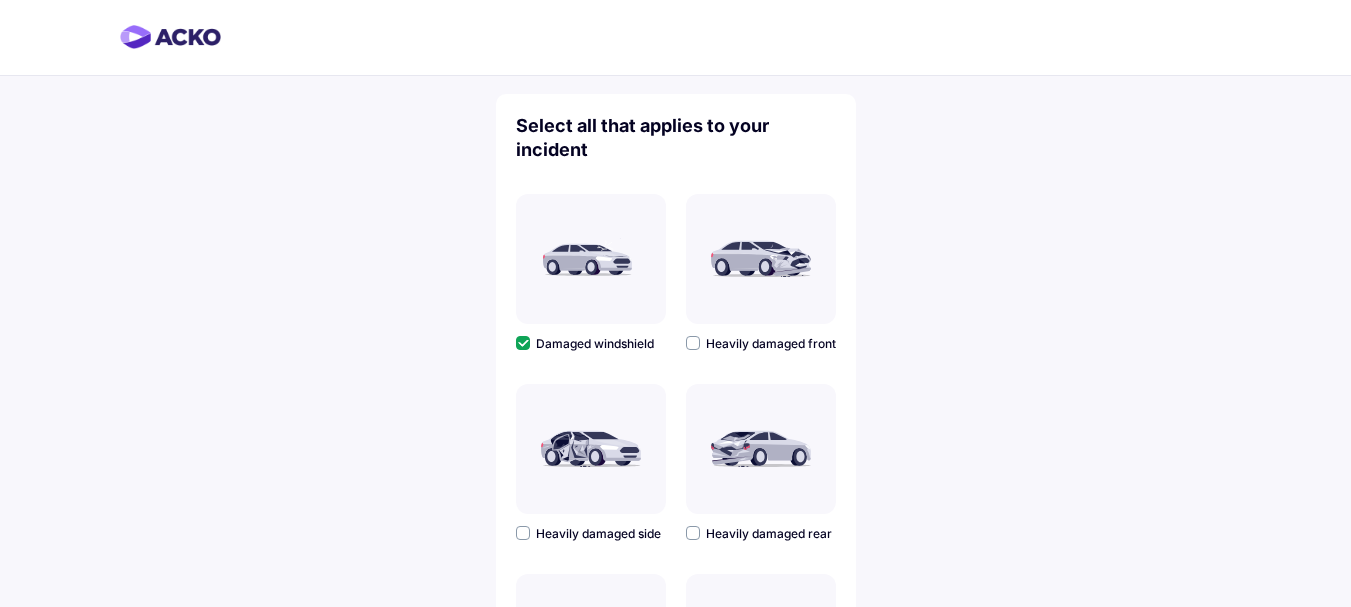 click at bounding box center (523, 343) 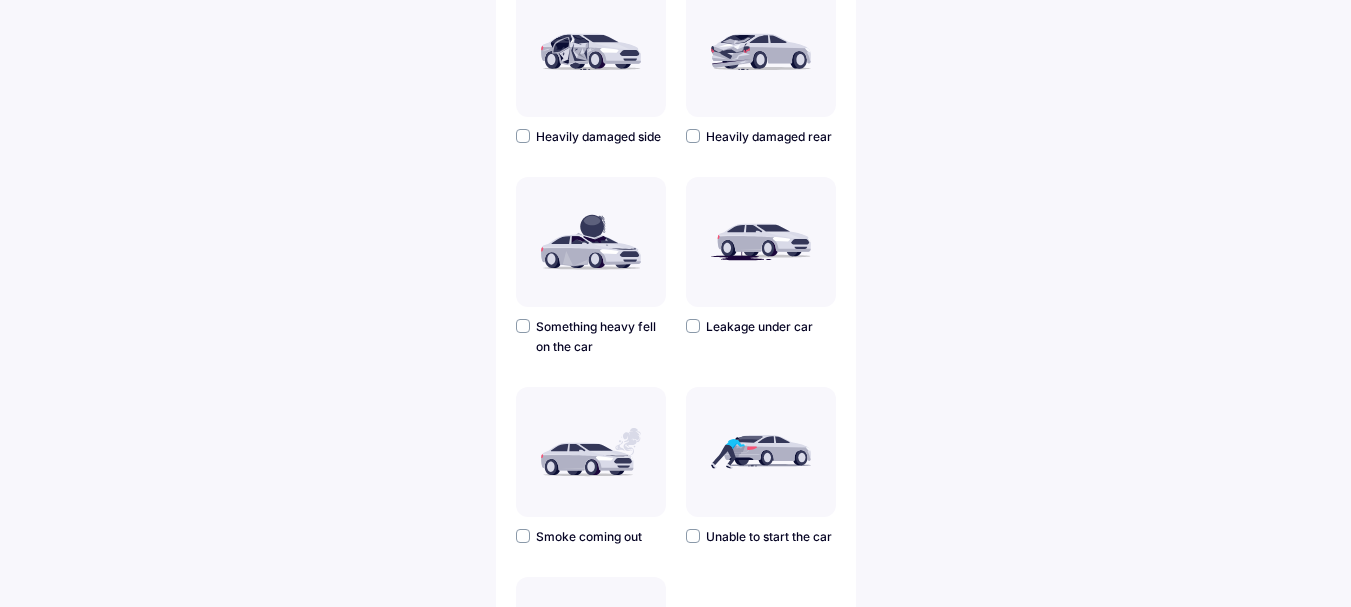 scroll, scrollTop: 400, scrollLeft: 0, axis: vertical 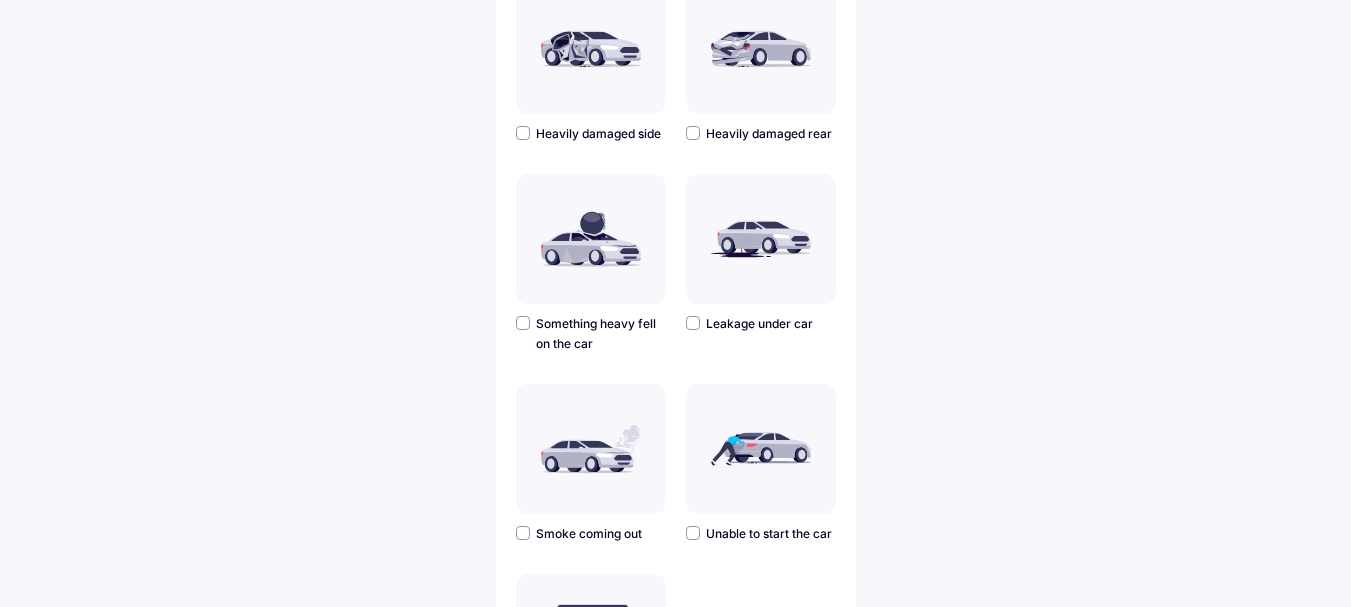 click at bounding box center (523, 323) 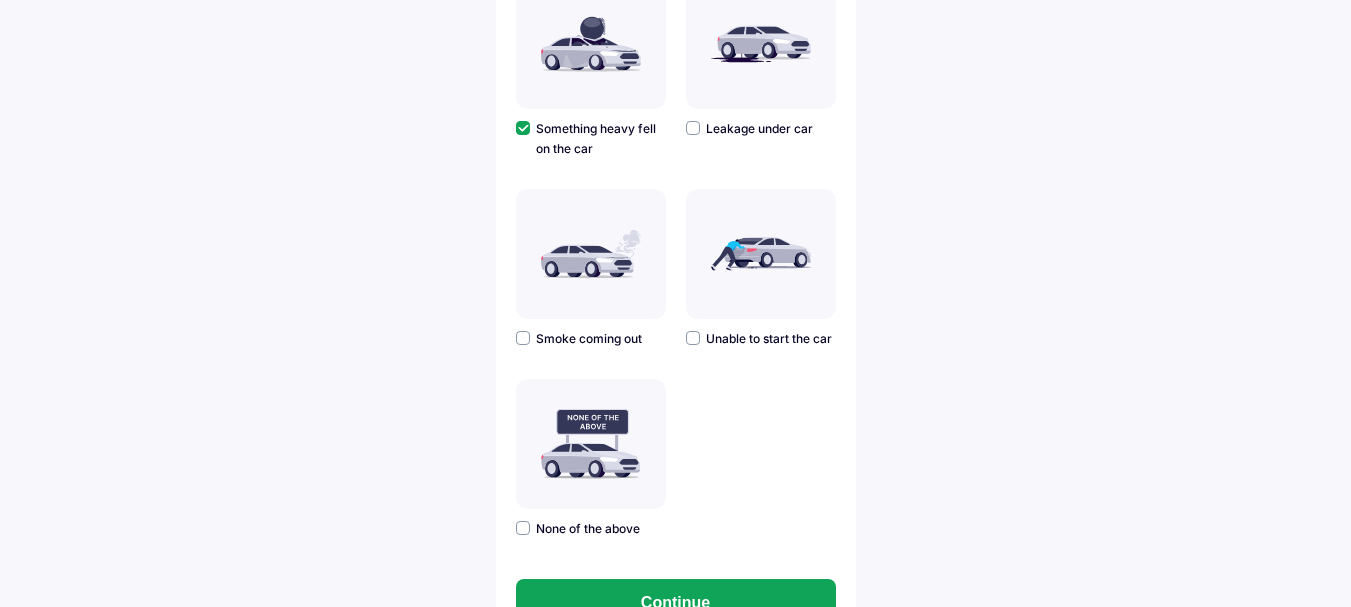 scroll, scrollTop: 695, scrollLeft: 0, axis: vertical 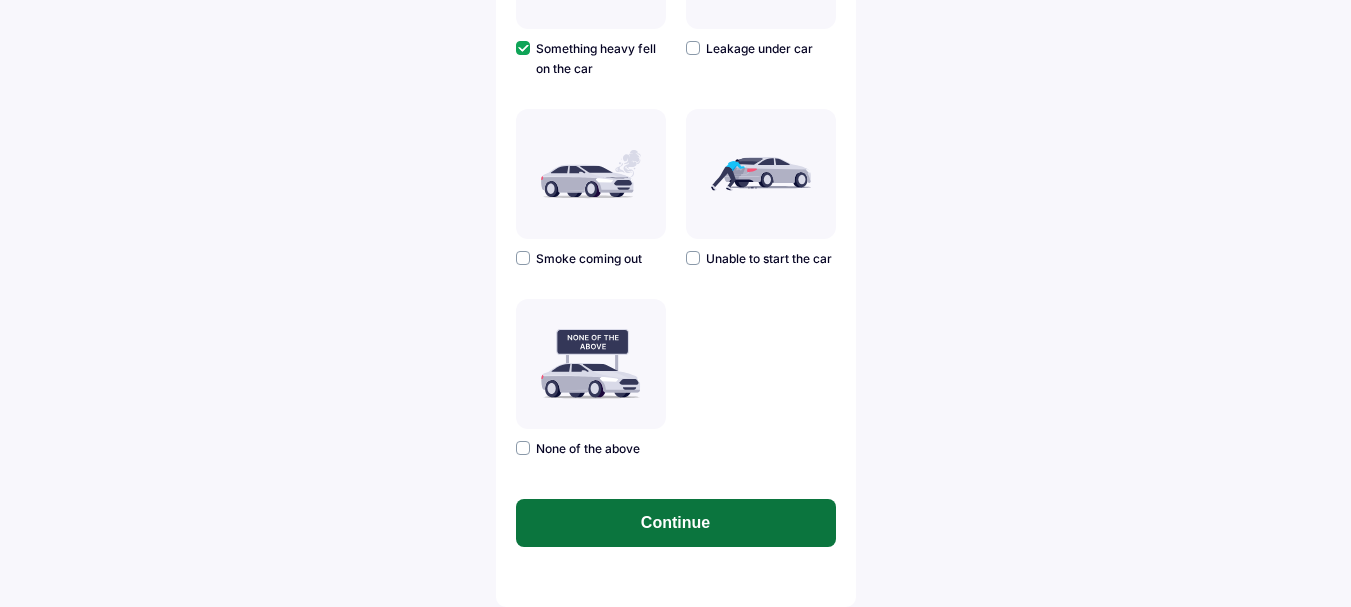 click on "Continue" at bounding box center [676, 523] 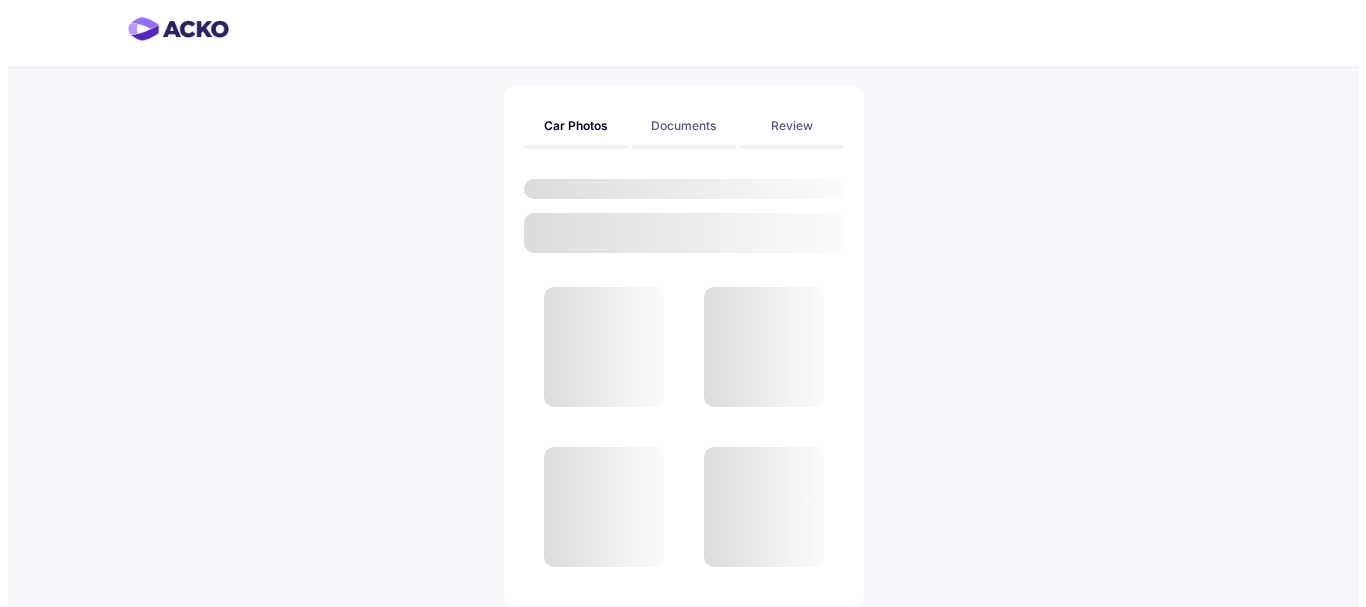 scroll, scrollTop: 0, scrollLeft: 0, axis: both 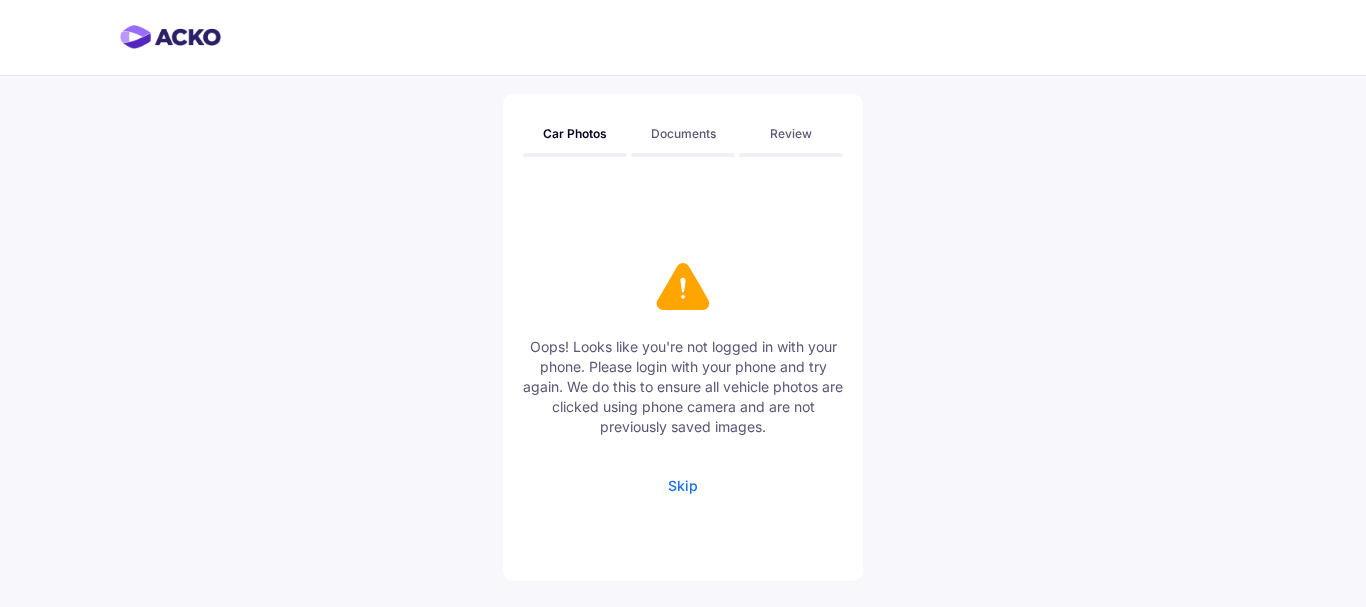 click on "Skip" at bounding box center [683, 485] 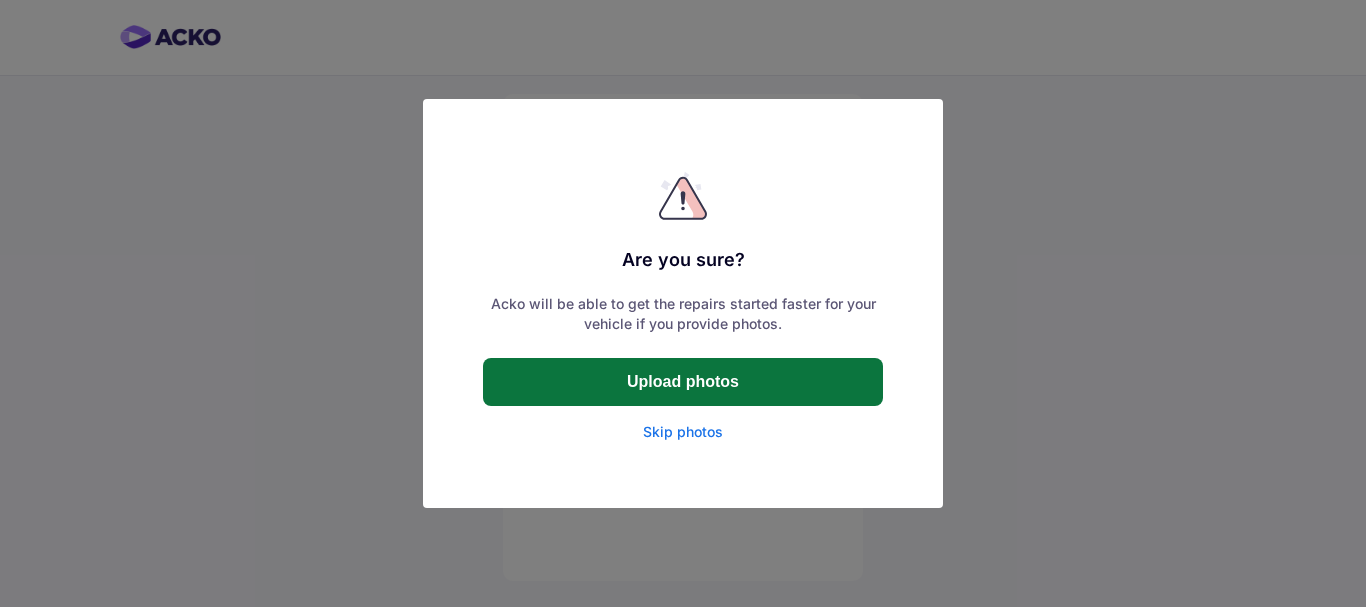 click on "Upload photos" at bounding box center [683, 382] 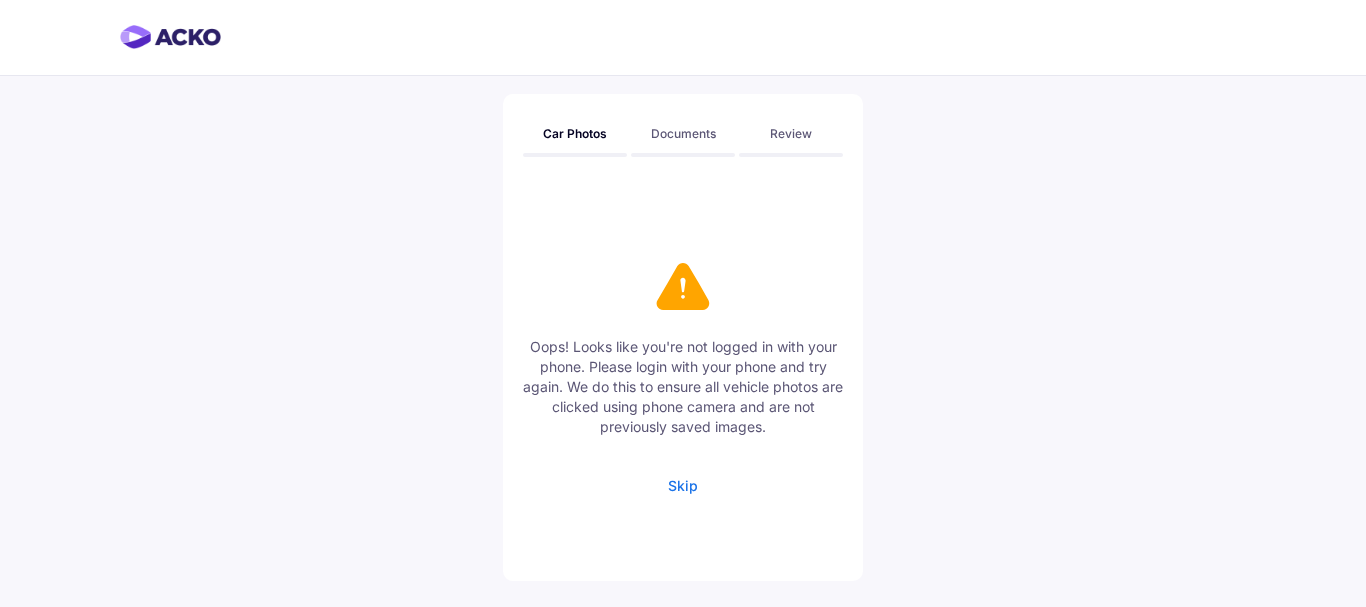 click on "Skip" at bounding box center (683, 485) 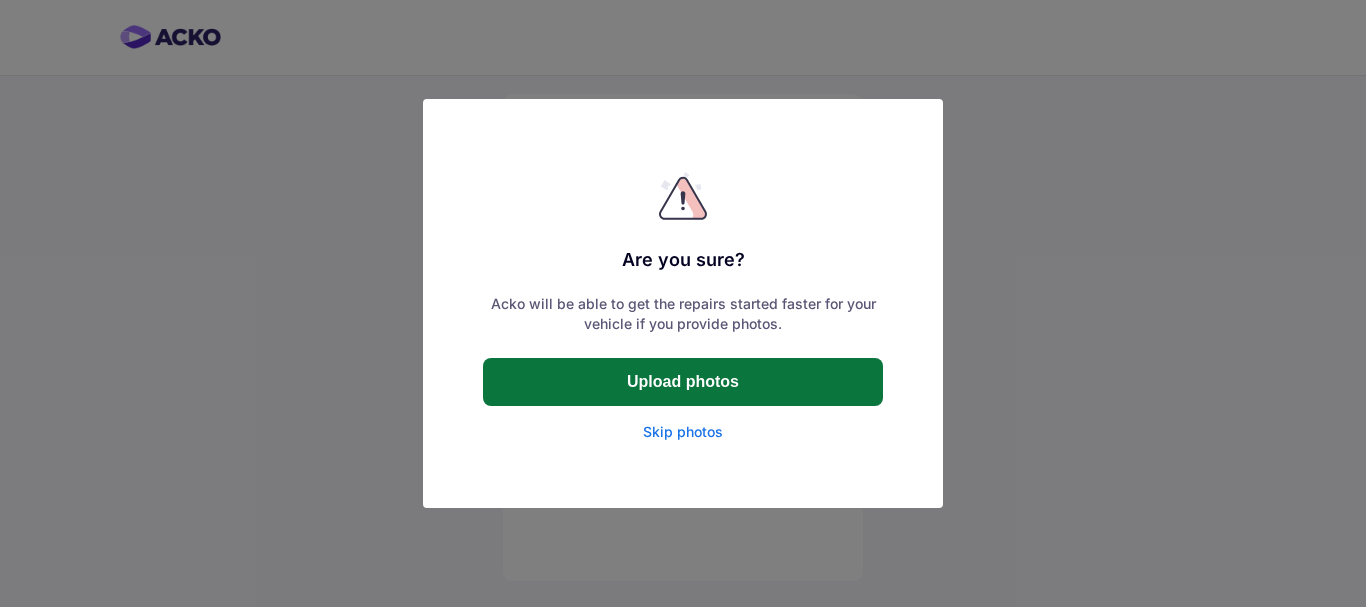 click on "Upload photos" at bounding box center [683, 382] 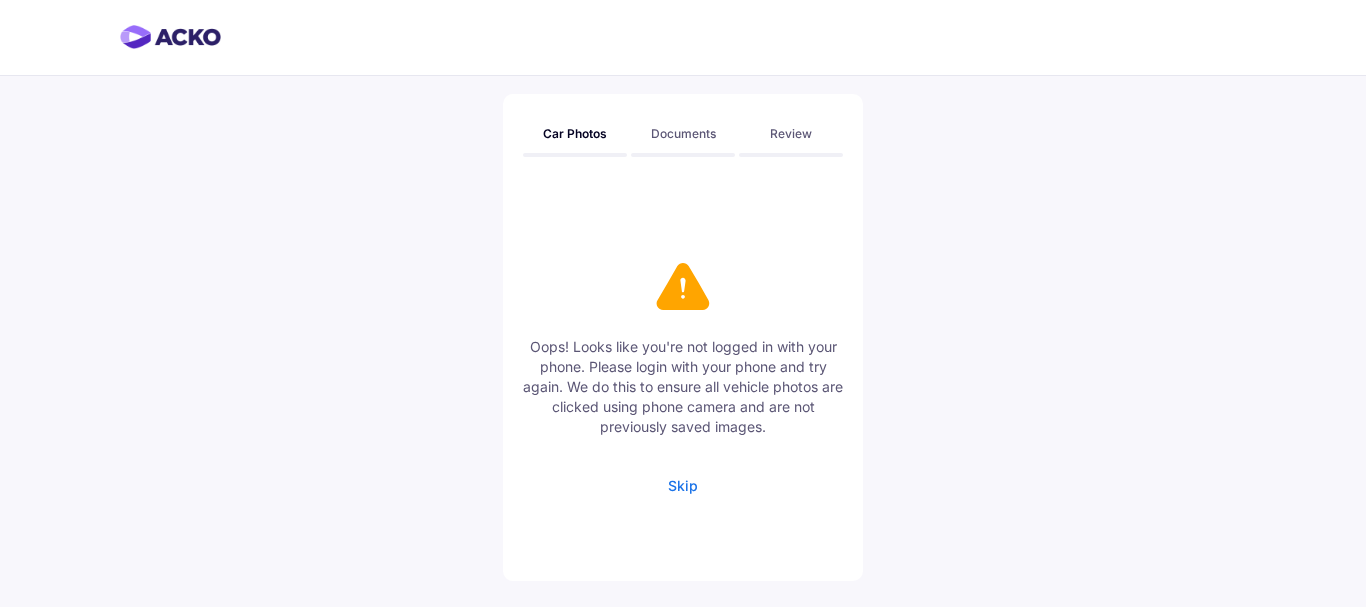 click on "Skip" at bounding box center [683, 485] 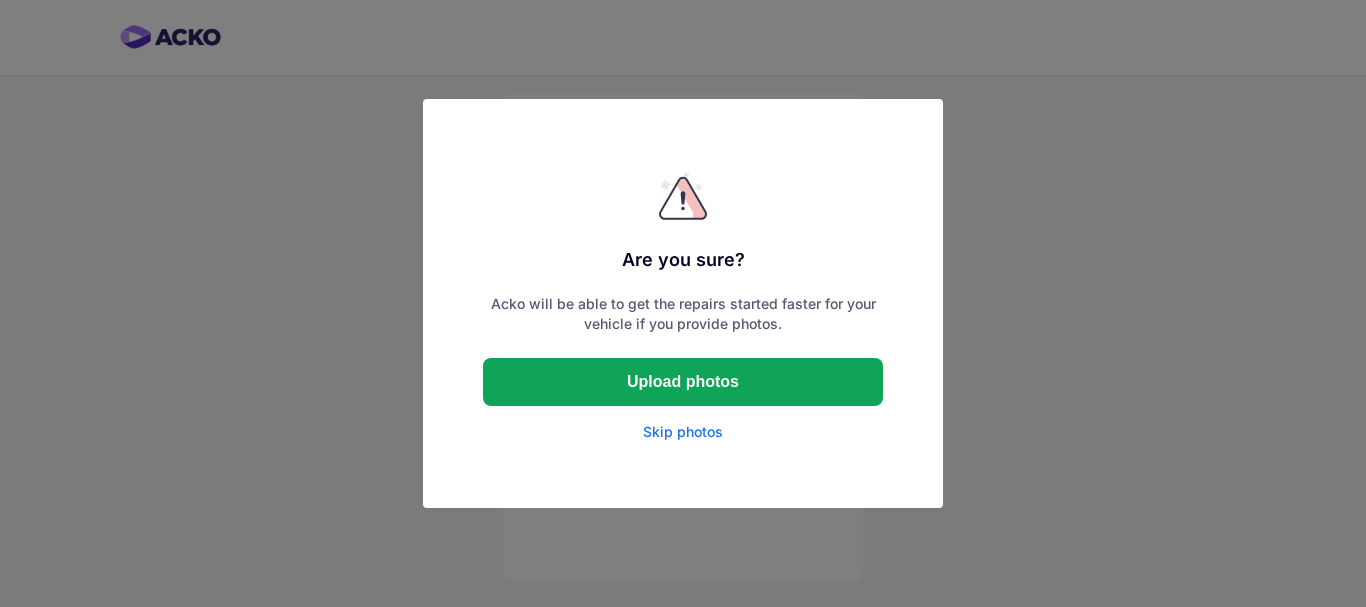 click on "Skip photos" at bounding box center (683, 432) 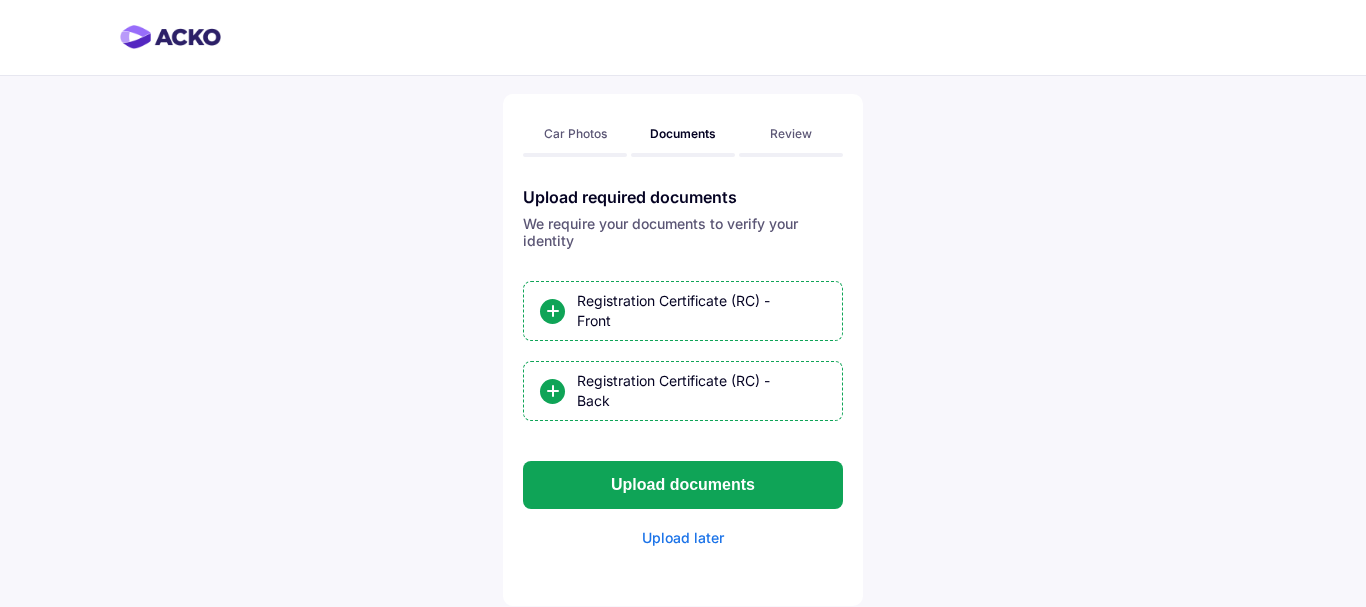click on "Car Photos" at bounding box center (575, 133) 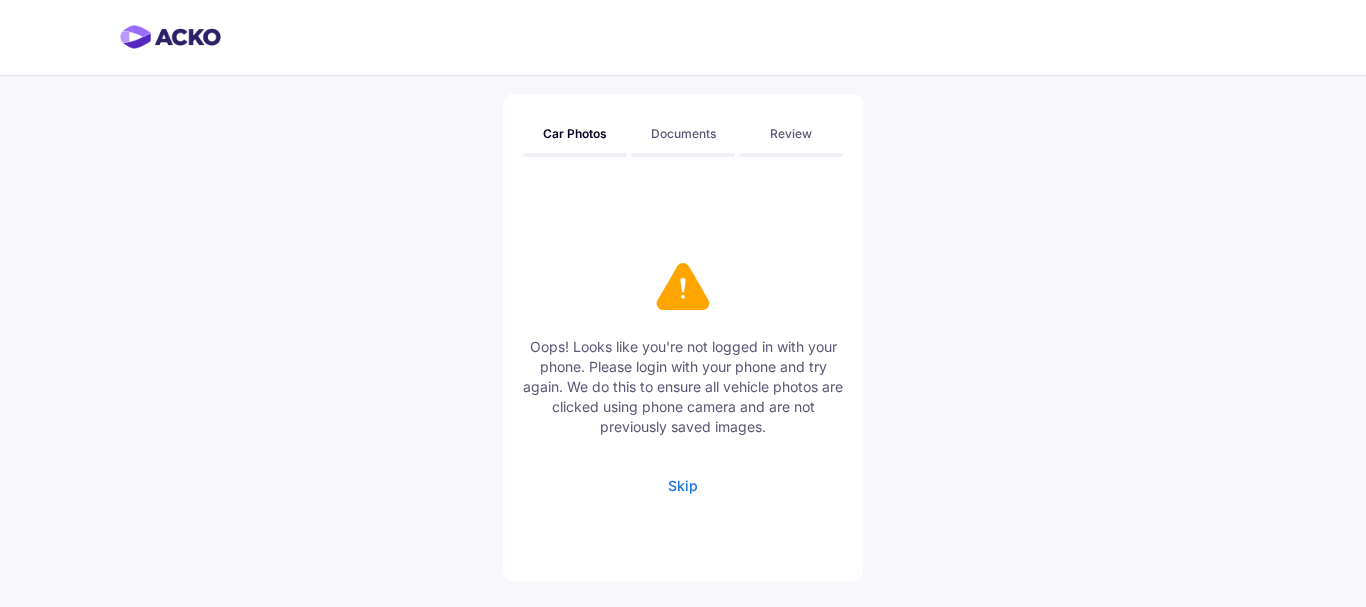 click on "Documents" at bounding box center (683, 133) 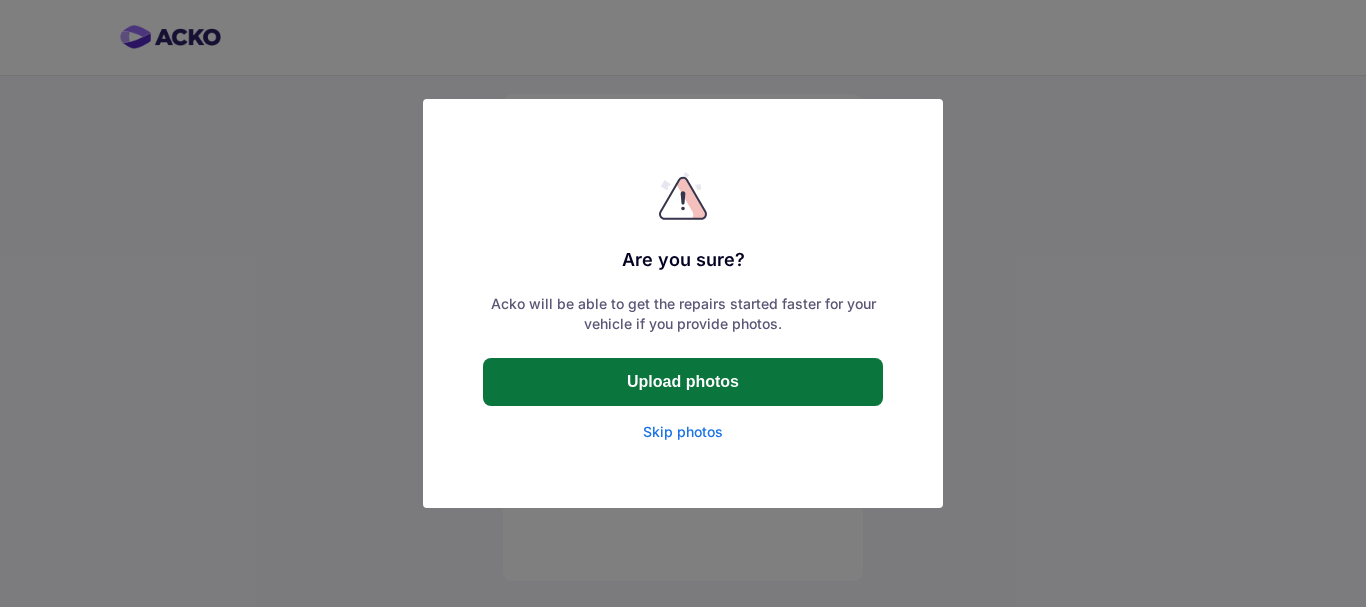 click on "Upload photos" at bounding box center (683, 382) 